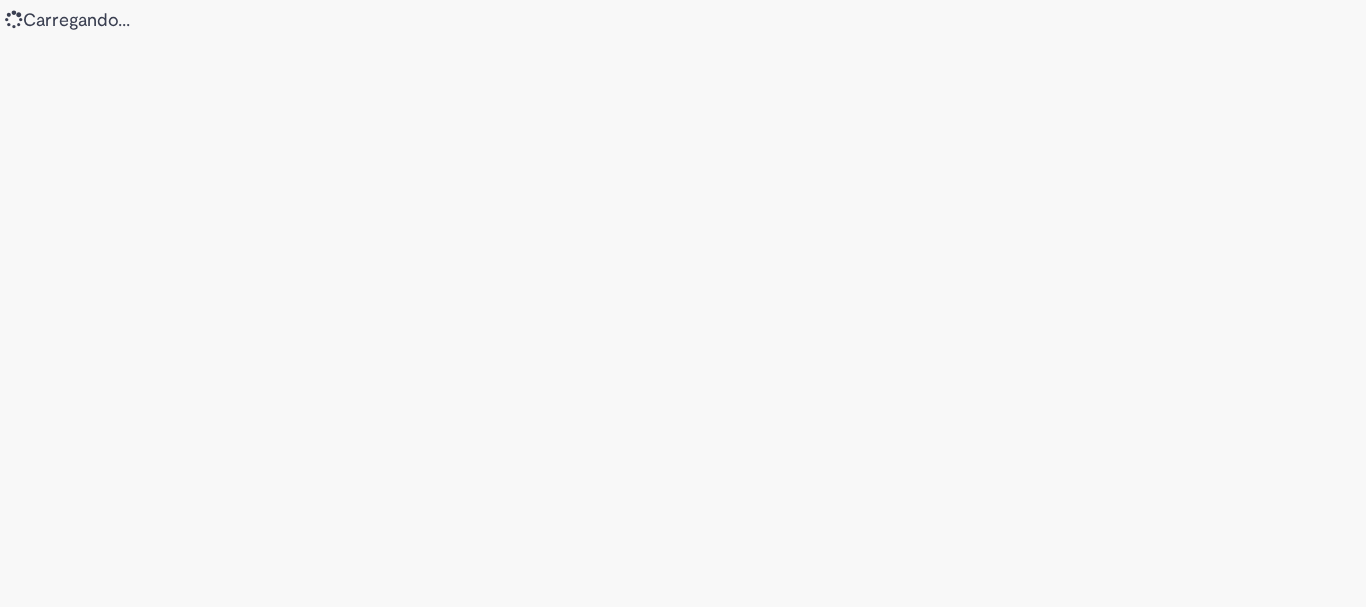 scroll, scrollTop: 0, scrollLeft: 0, axis: both 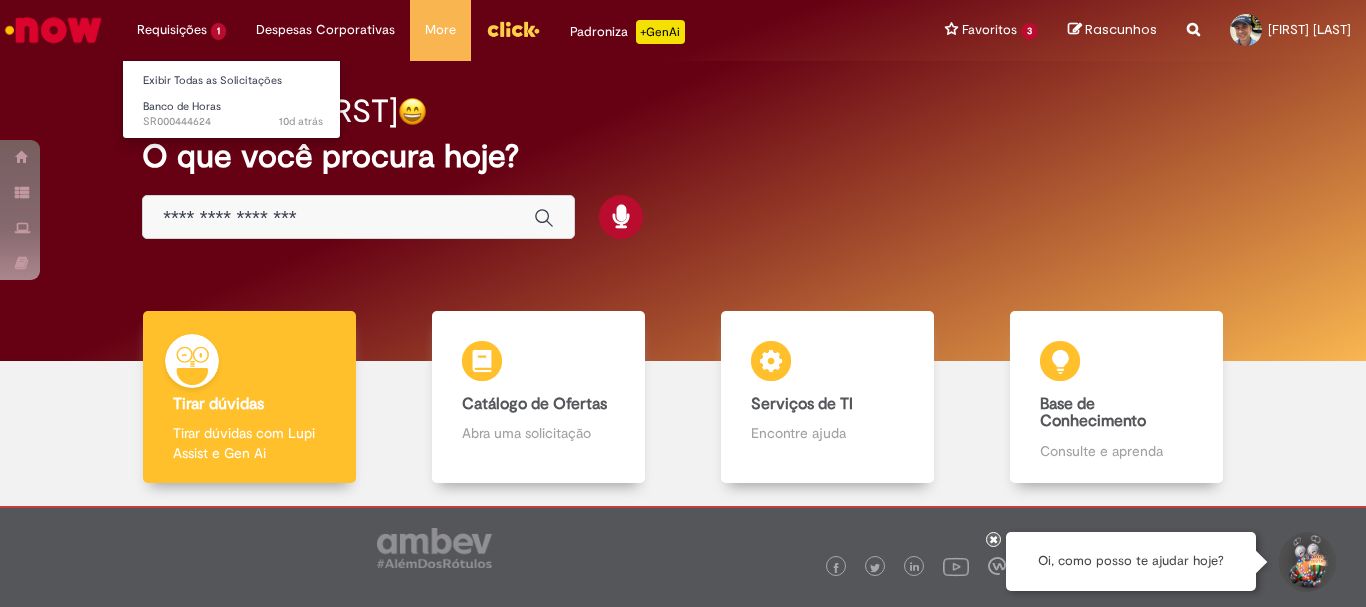 click on "Requisições   1
Exibir Todas as Solicitações
Banco de Horas
10d atrás 10 dias atrás  SR000444624" at bounding box center (181, 30) 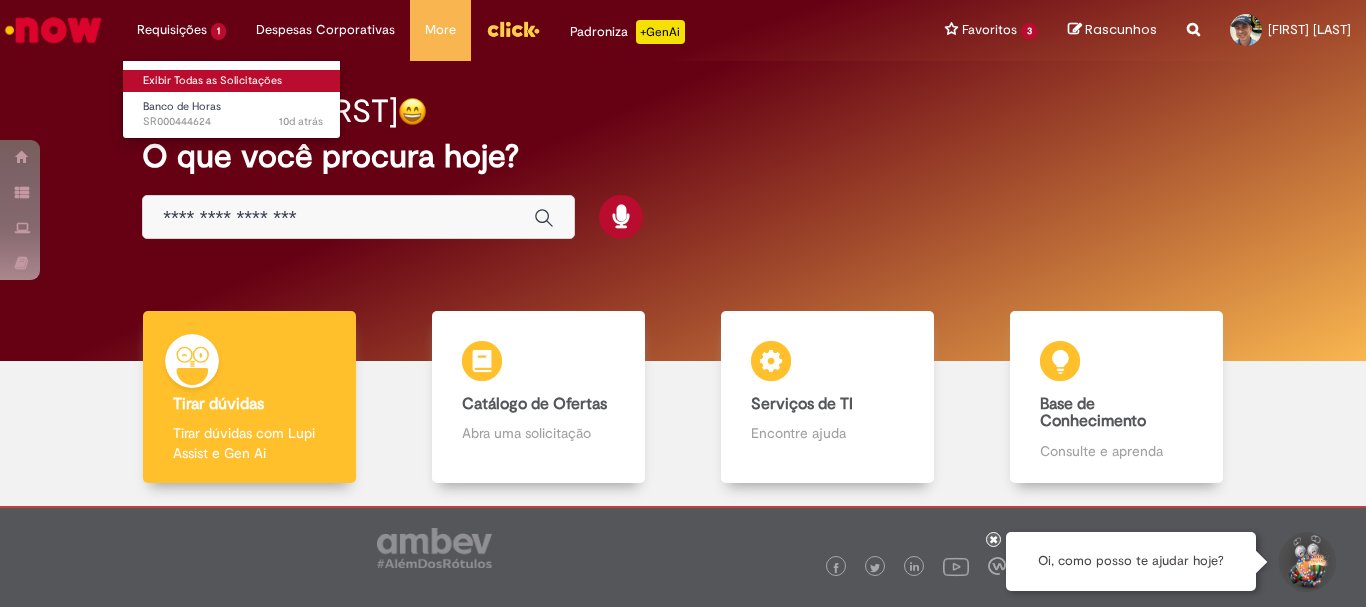 click on "Exibir Todas as Solicitações" at bounding box center [233, 81] 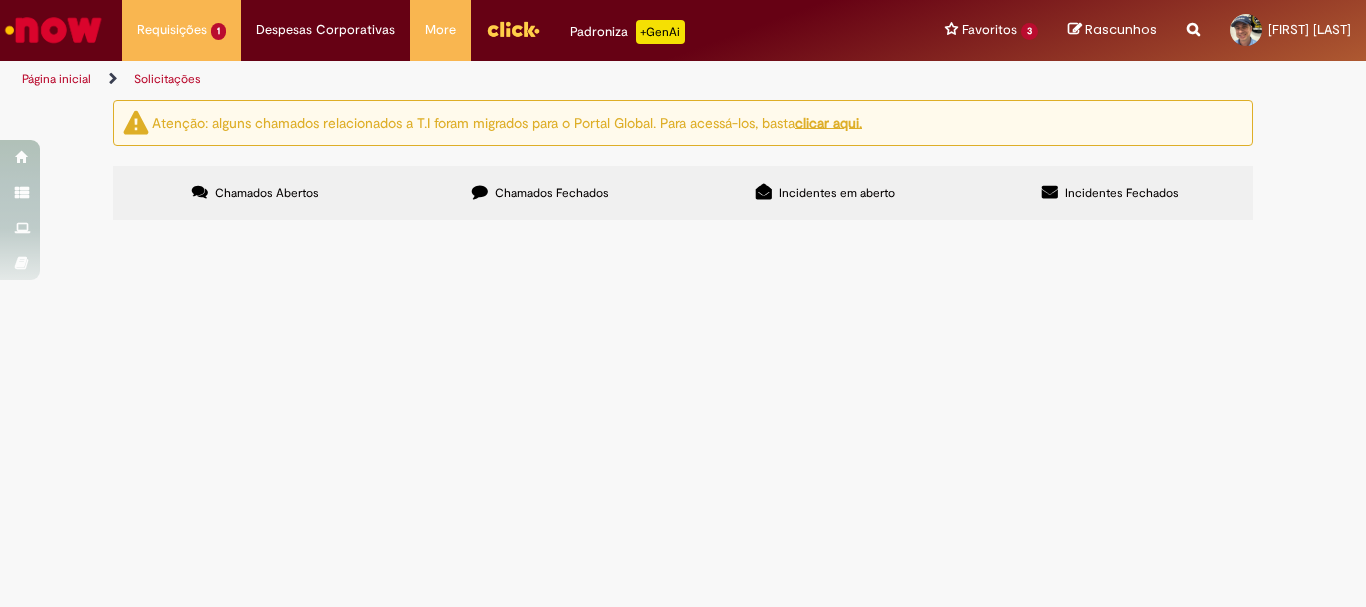 click on "Chamados Fechados" at bounding box center (552, 193) 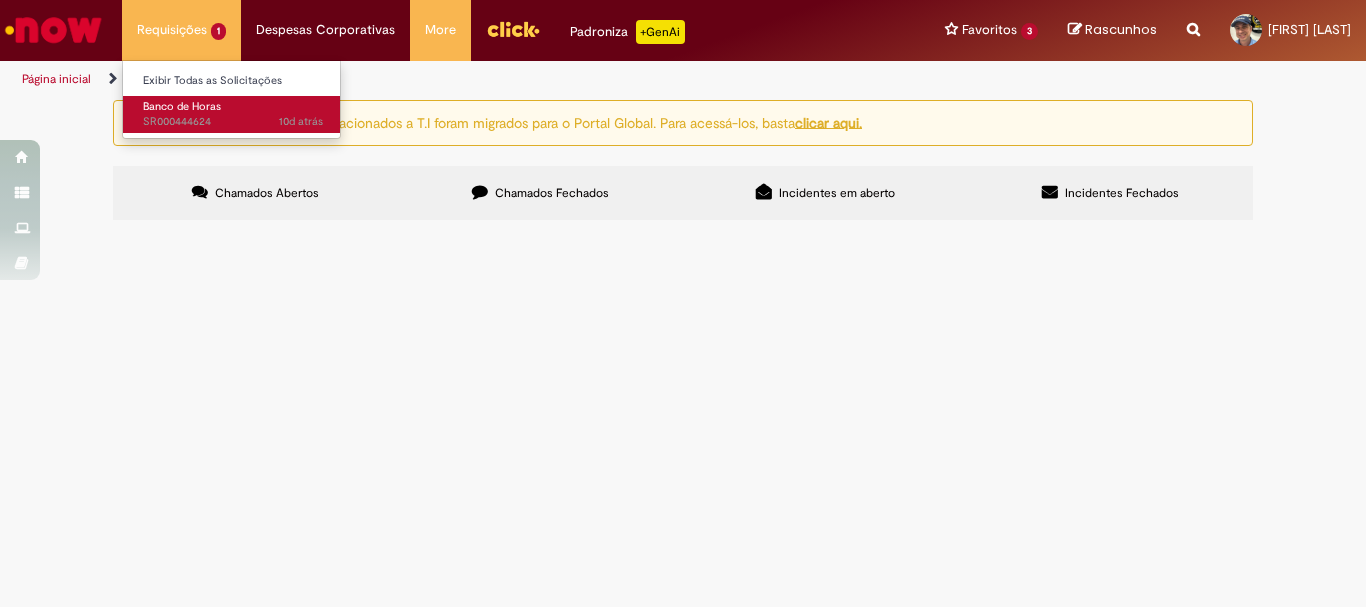 click on "10d atrás 10 dias atrás  SR000444624" at bounding box center [233, 122] 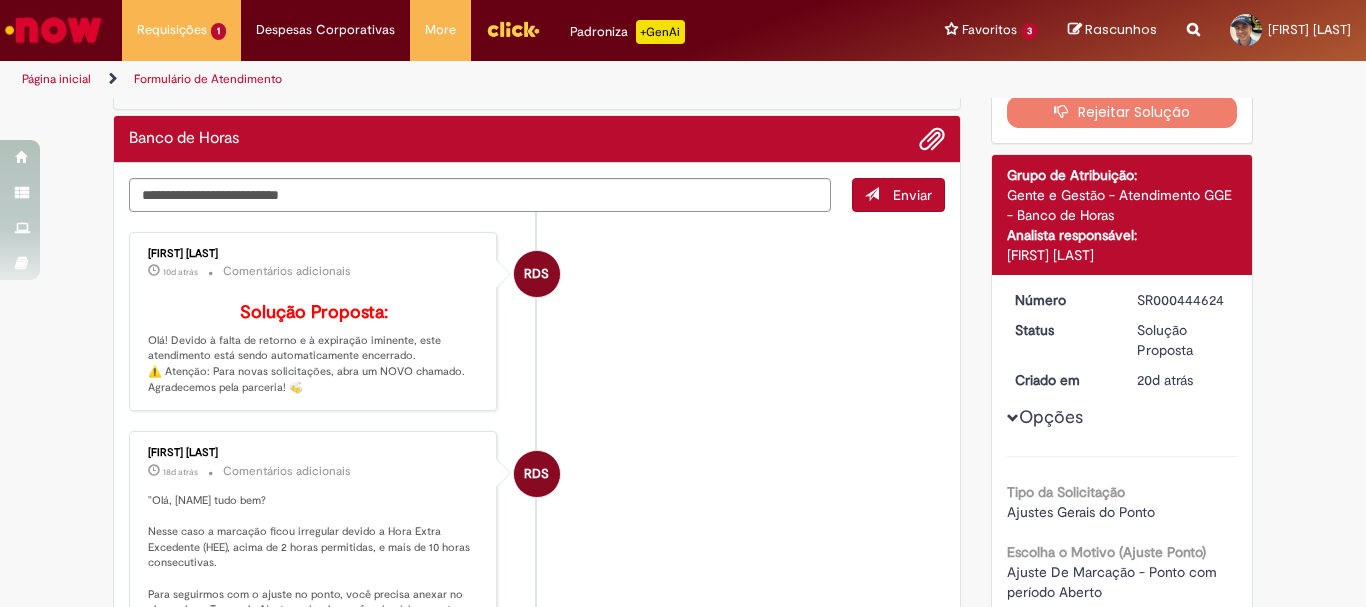scroll, scrollTop: 0, scrollLeft: 0, axis: both 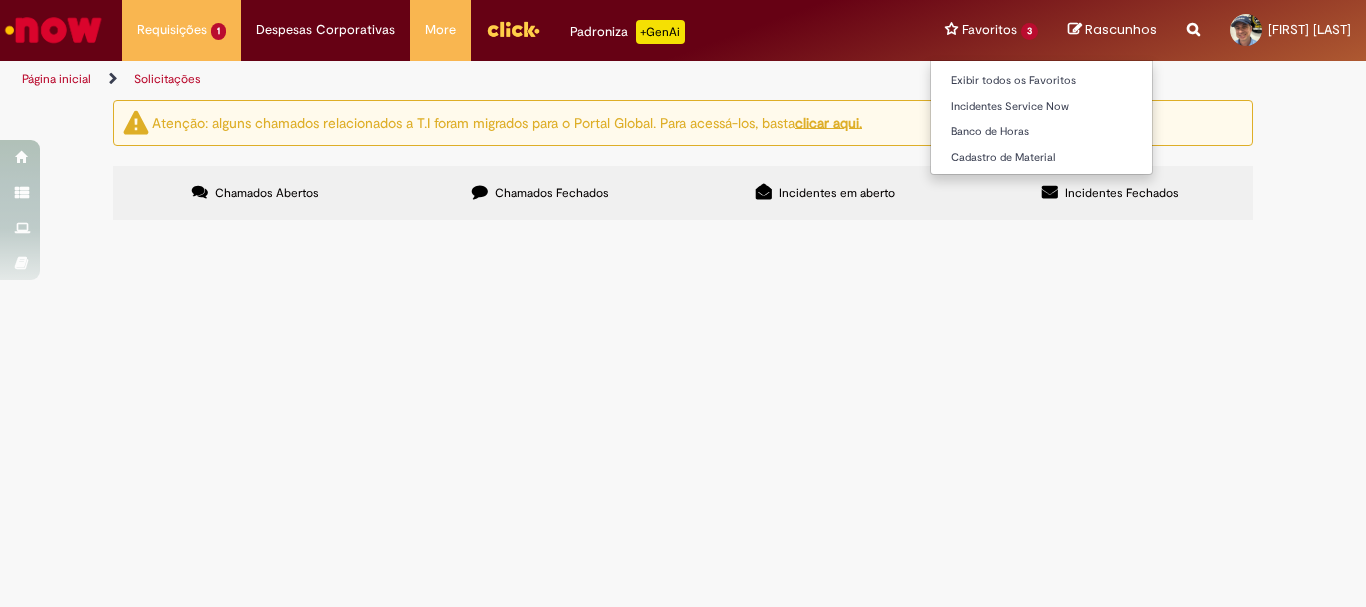 click on "Favoritos   3
Exibir todos os Favoritos
Incidentes Service Now
Banco de Horas
Cadastro de Material" at bounding box center [991, 30] 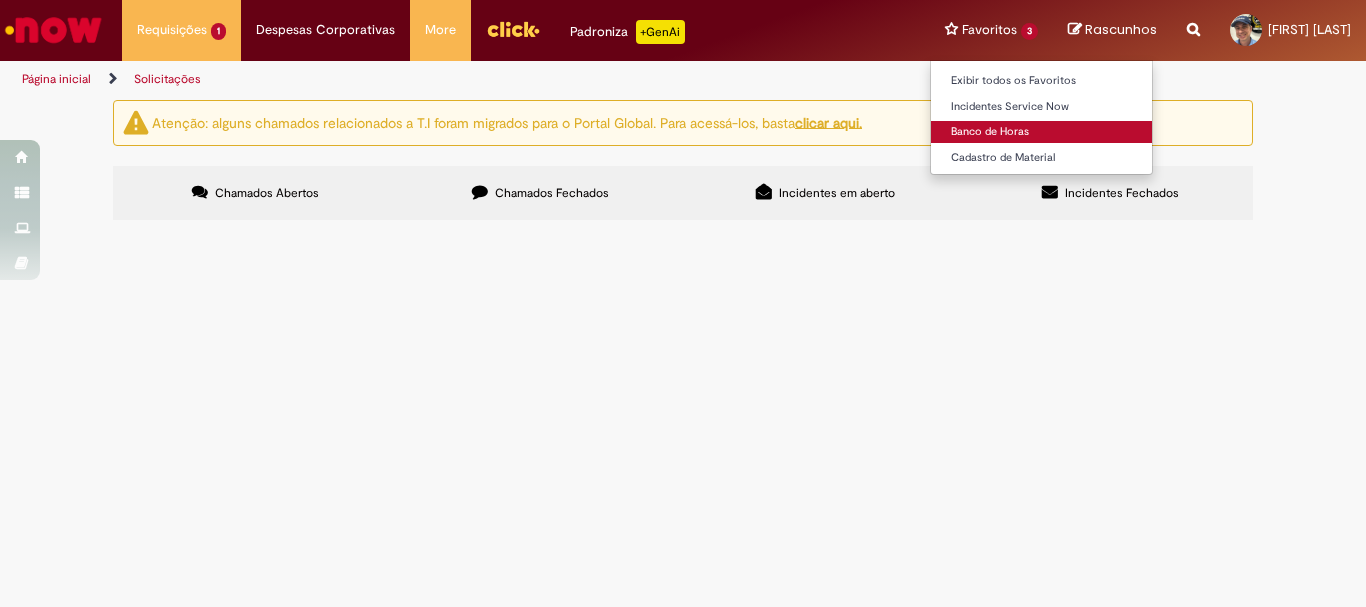 click on "Banco de Horas" at bounding box center (1041, 132) 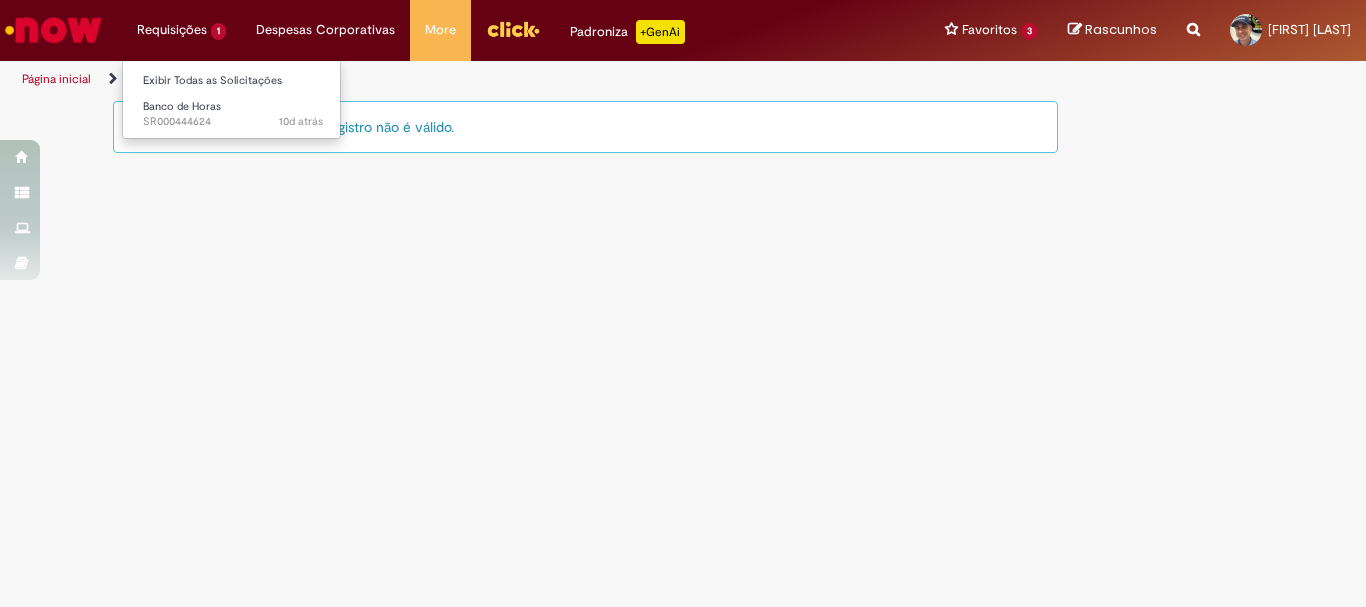 click on "Requisições   1
Exibir Todas as Solicitações
Banco de Horas
10d atrás 10 dias atrás  SR000444624" at bounding box center (181, 30) 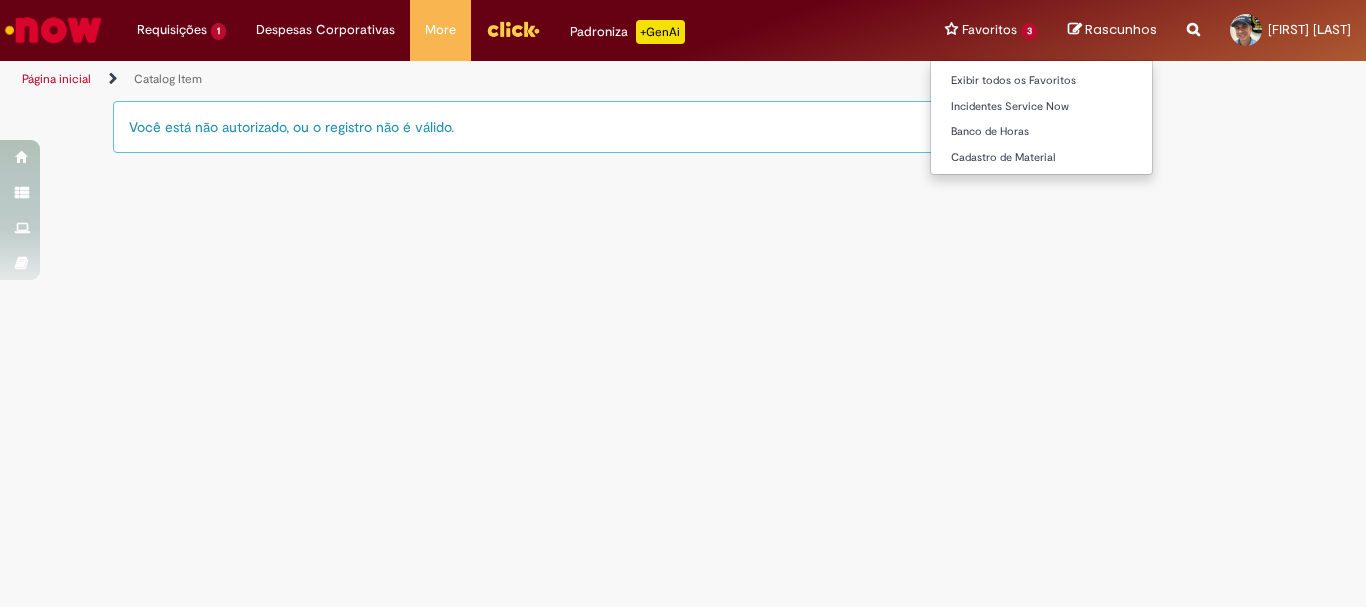 click on "Favoritos   3
Exibir todos os Favoritos
Incidentes Service Now
Banco de Horas
Cadastro de Material" at bounding box center (991, 30) 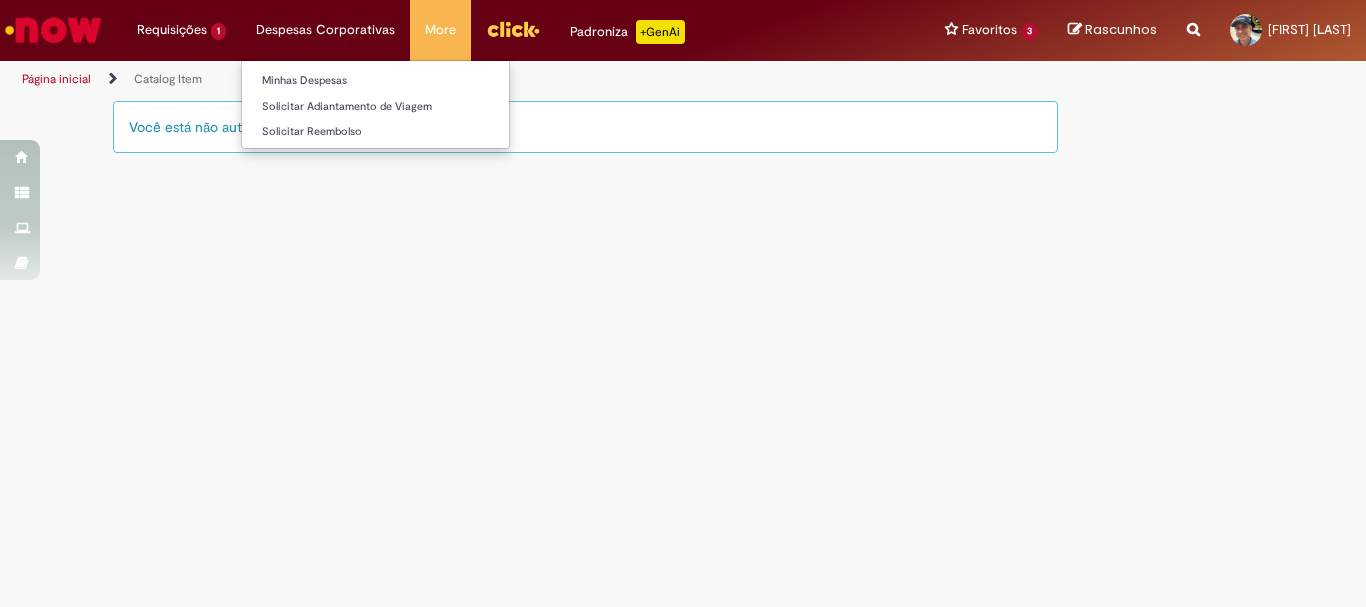 click on "Despesas Corporativas
Minhas Despesas
Solicitar Adiantamento de Viagem
Solicitar Reembolso" at bounding box center (181, 30) 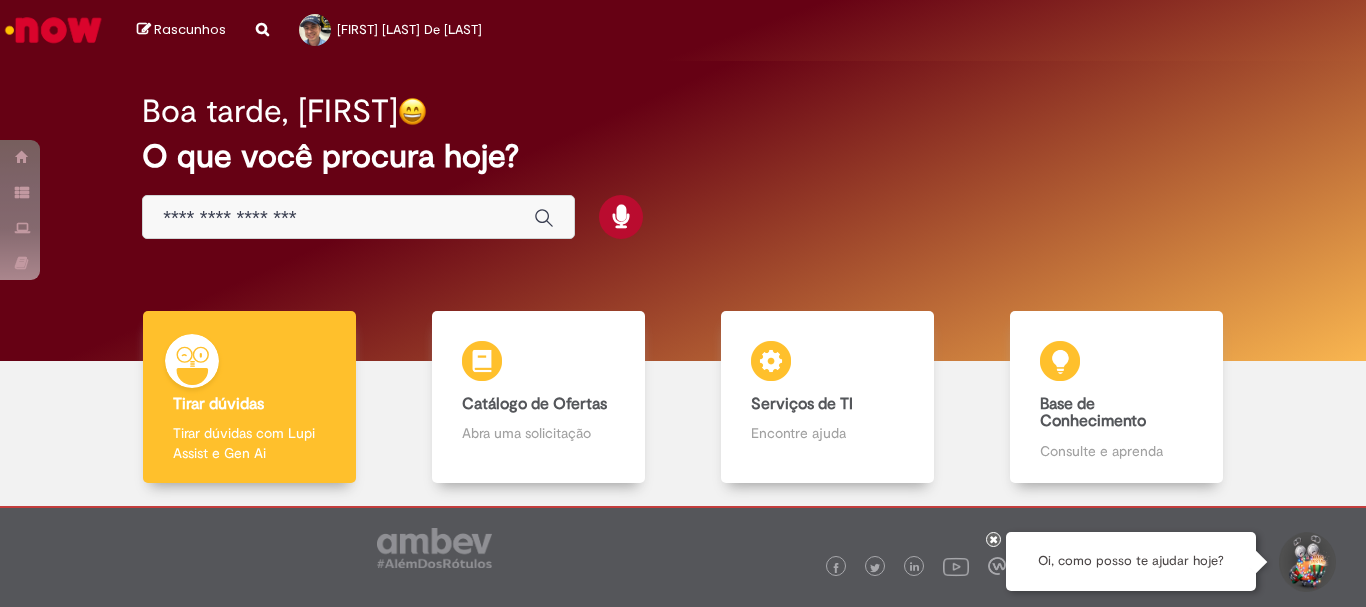 scroll, scrollTop: 0, scrollLeft: 0, axis: both 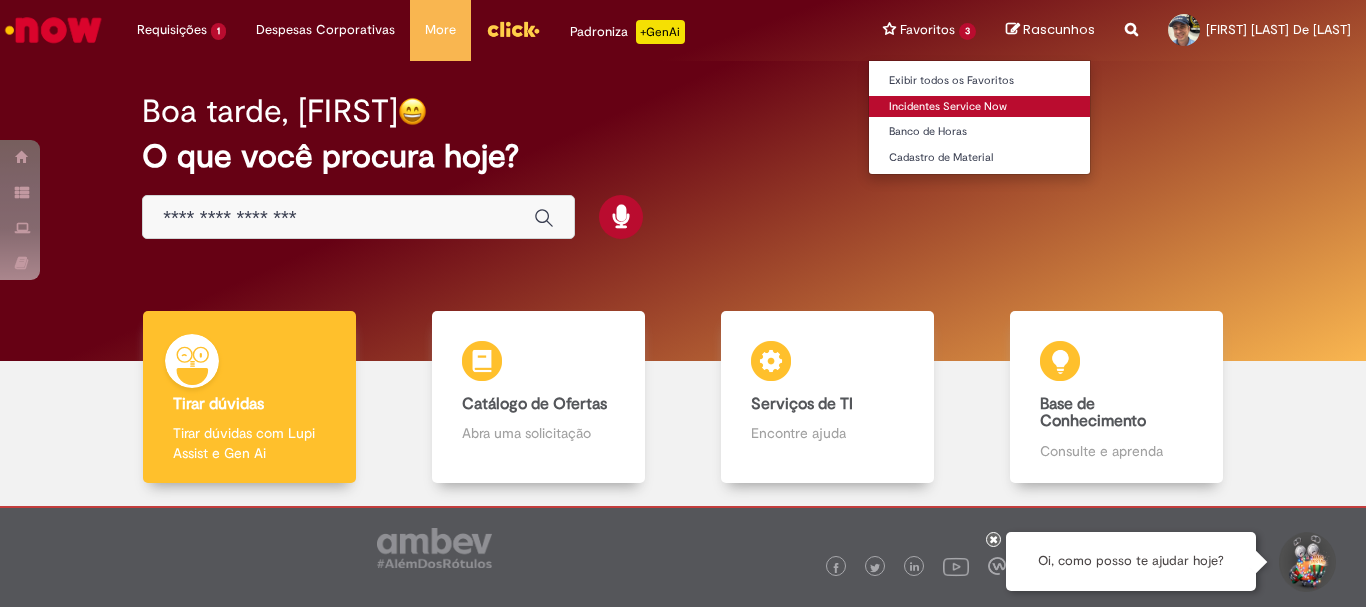click on "Incidentes Service Now" at bounding box center [979, 107] 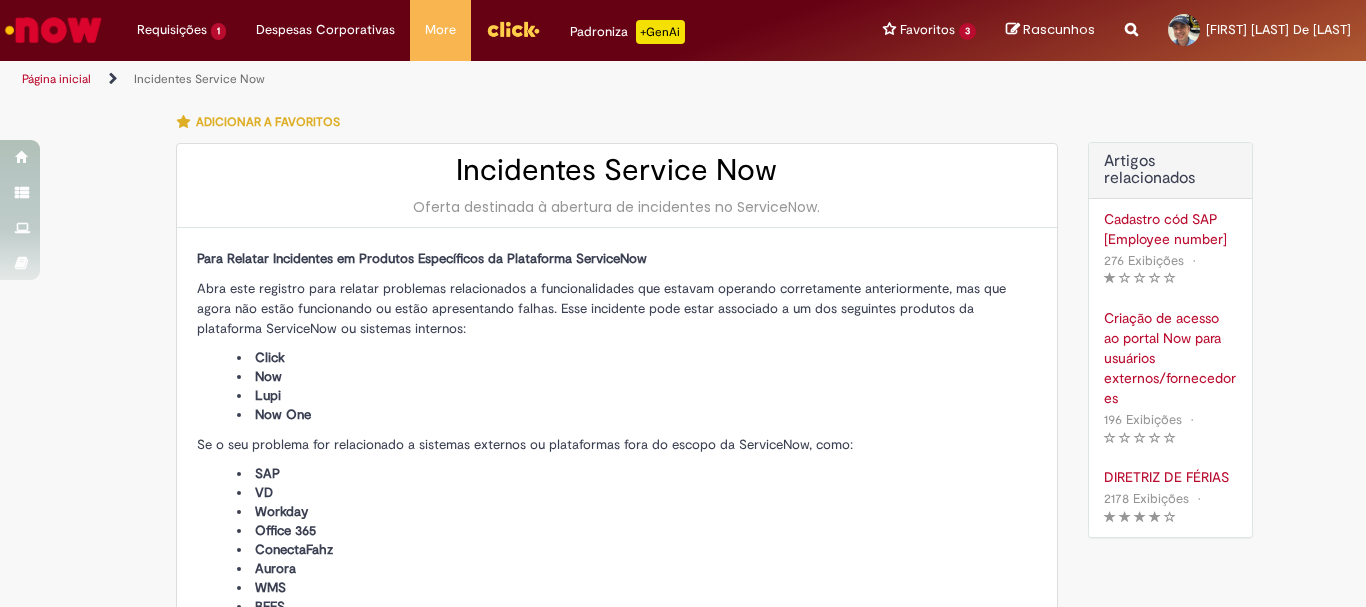 type on "**********" 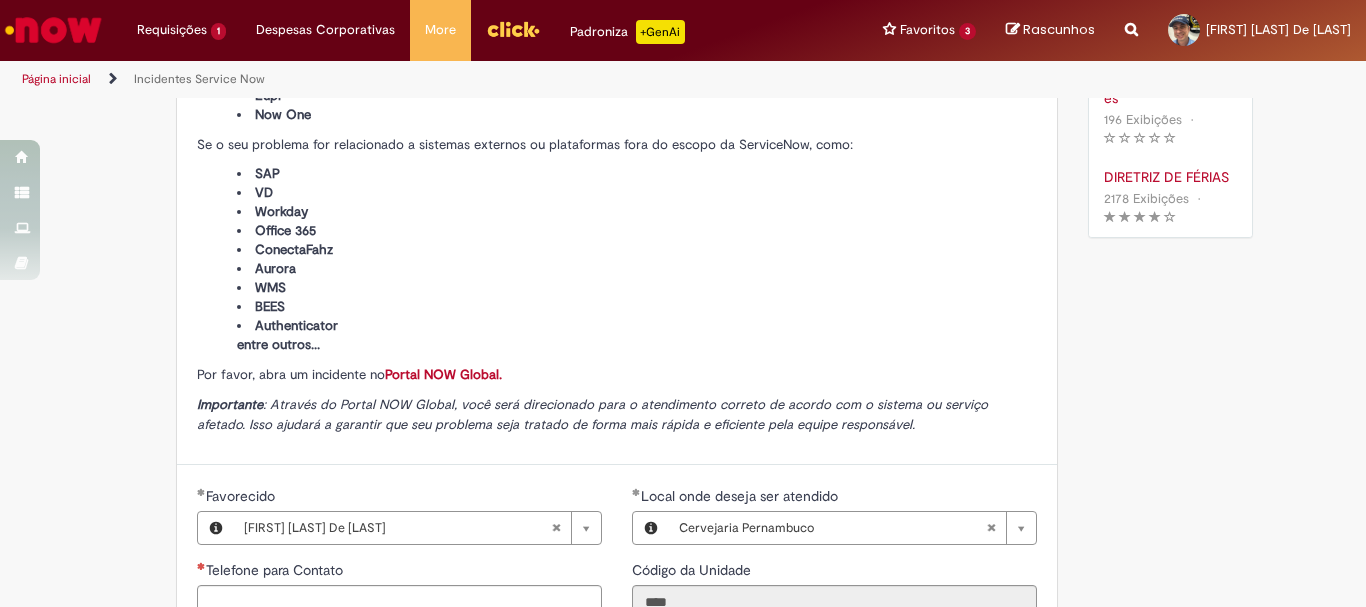 scroll, scrollTop: 500, scrollLeft: 0, axis: vertical 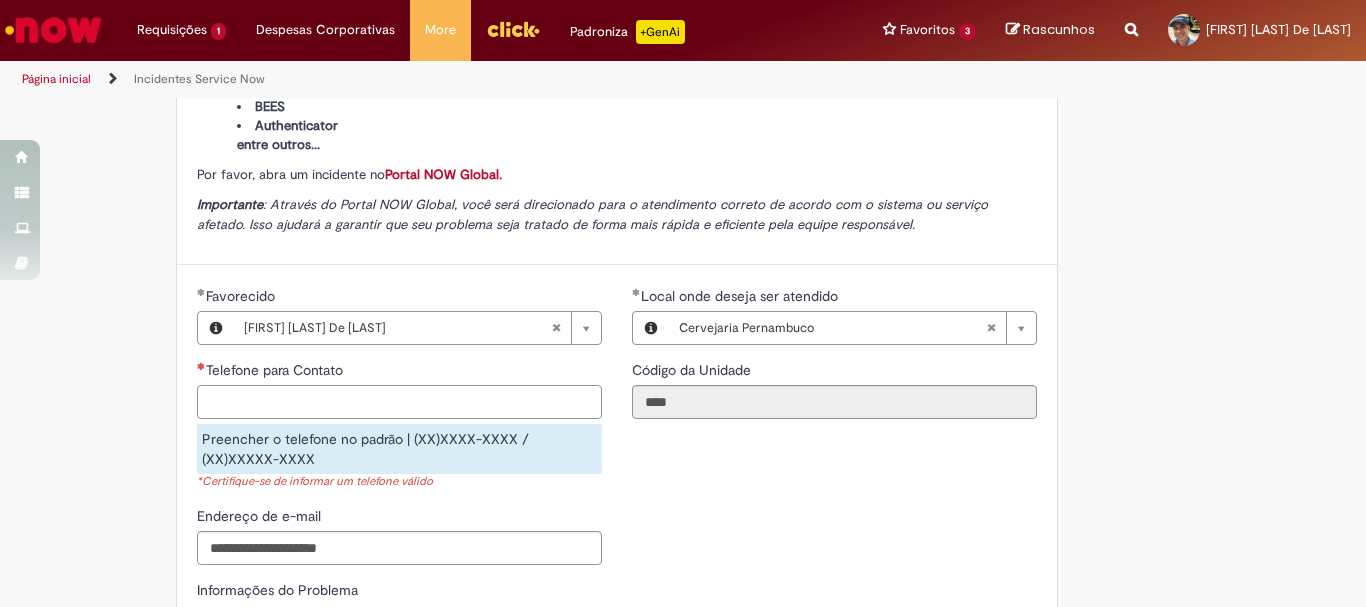click on "Telefone para Contato" at bounding box center (399, 402) 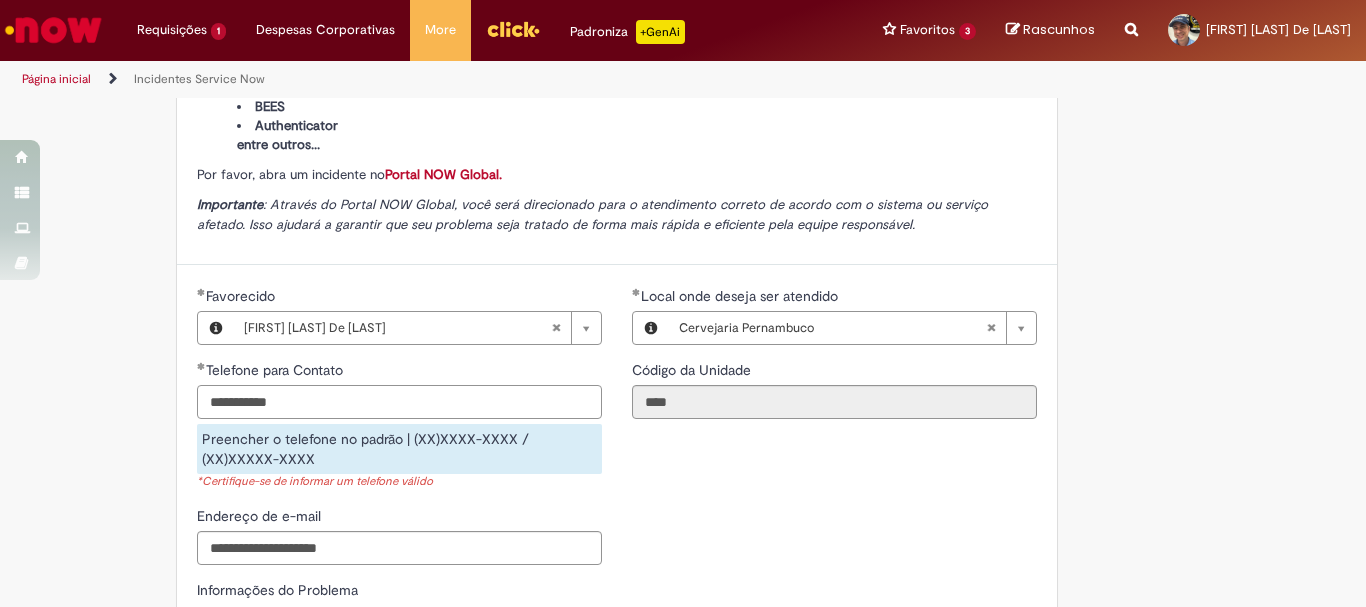 click on "**********" at bounding box center (399, 402) 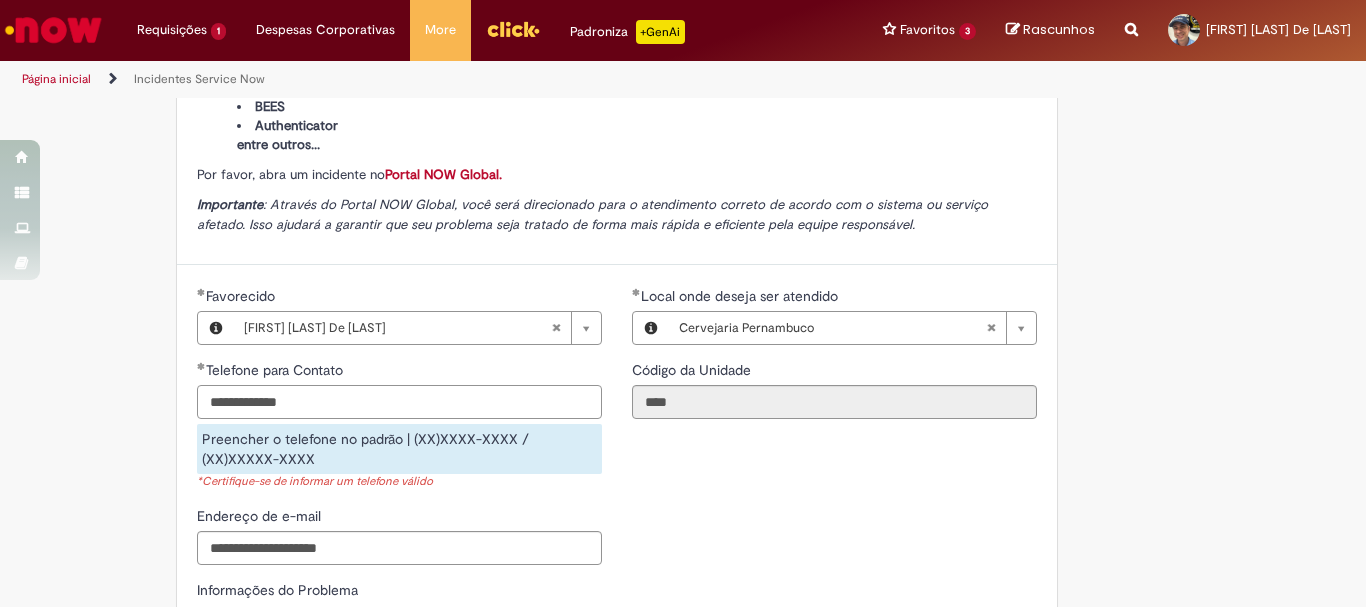 click on "**********" at bounding box center [399, 402] 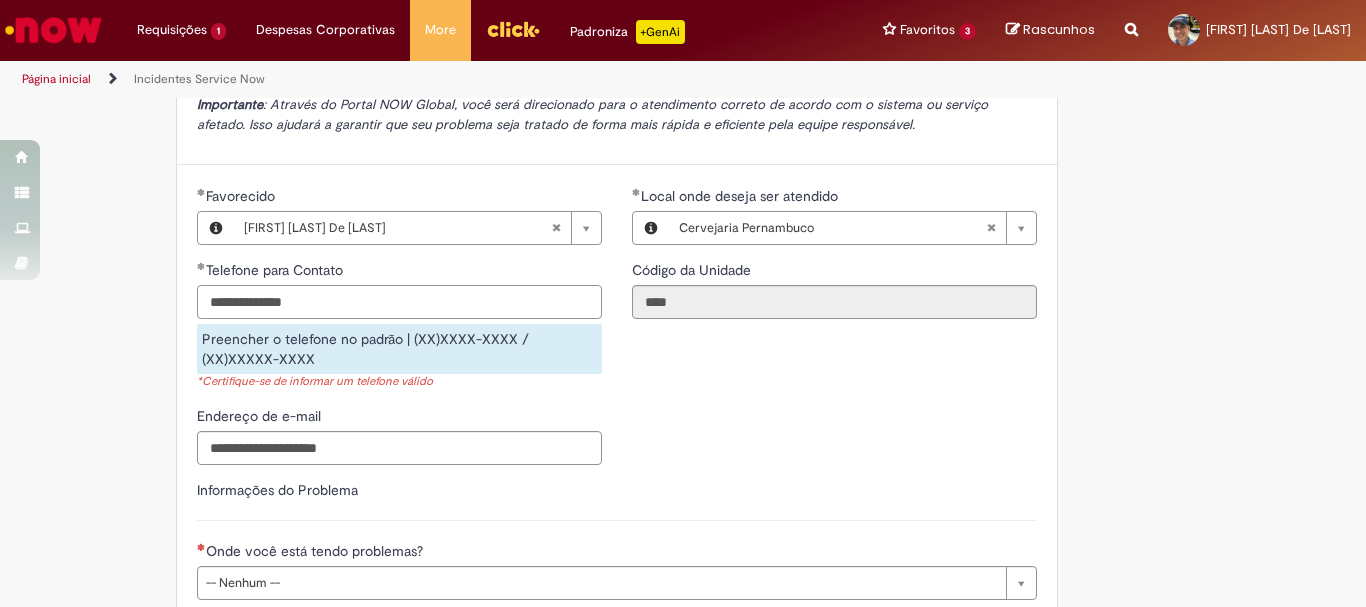 scroll, scrollTop: 700, scrollLeft: 0, axis: vertical 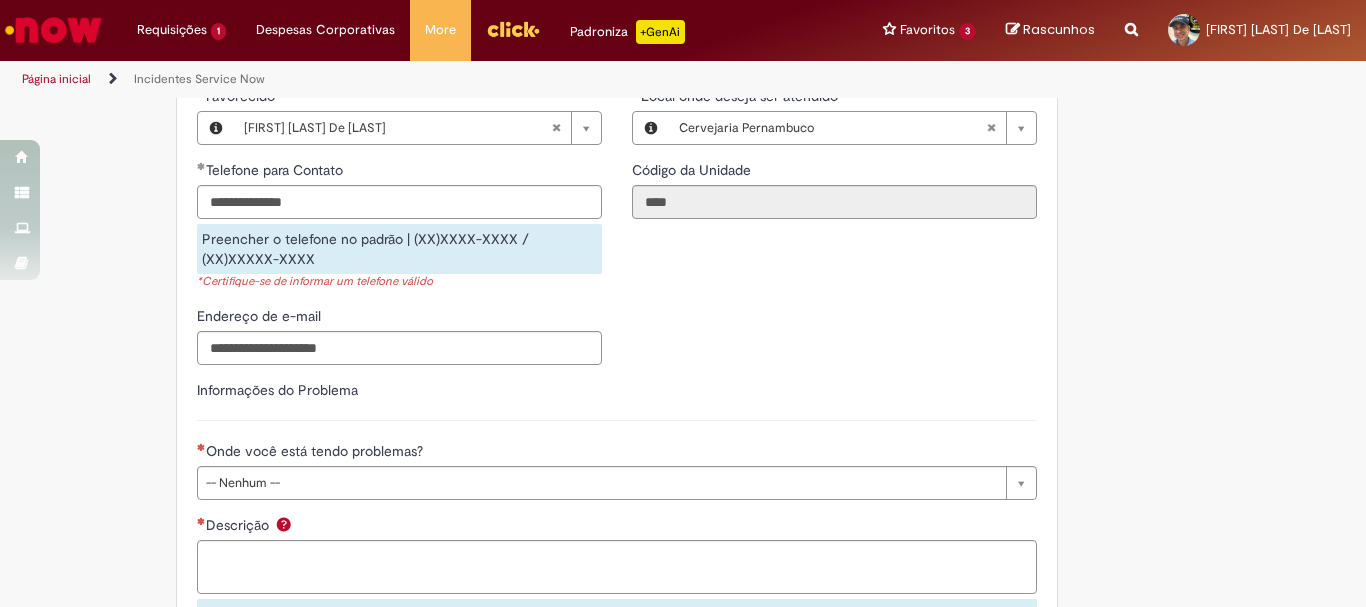 type on "**********" 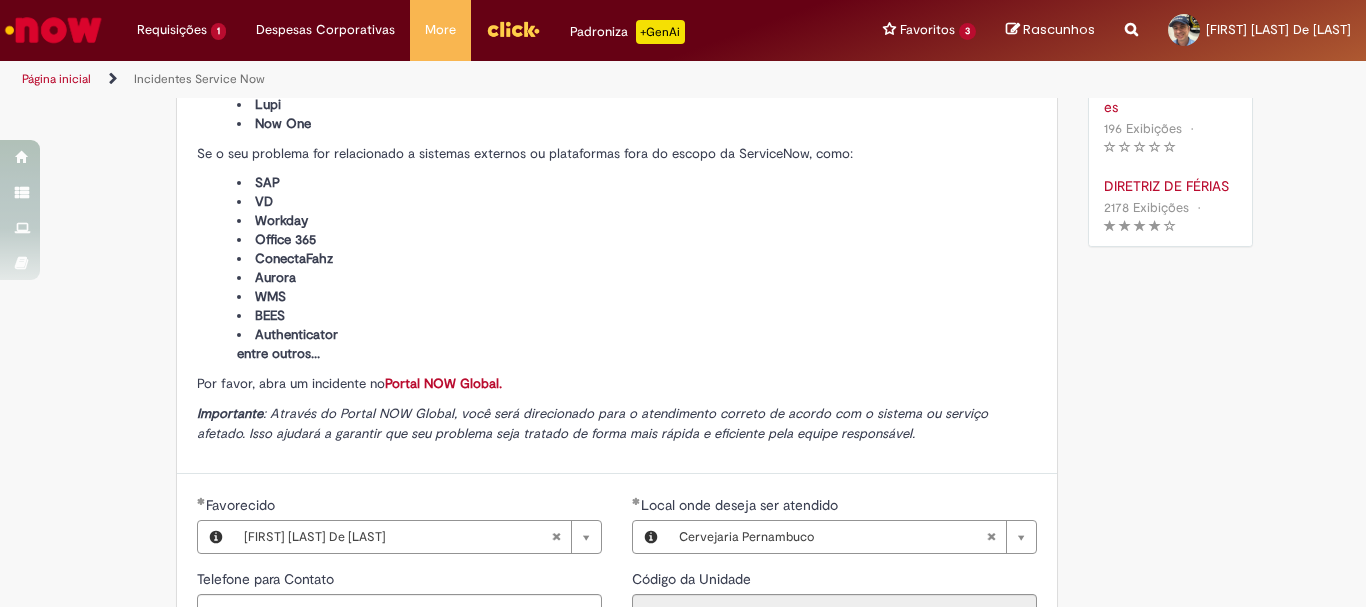 scroll, scrollTop: 0, scrollLeft: 0, axis: both 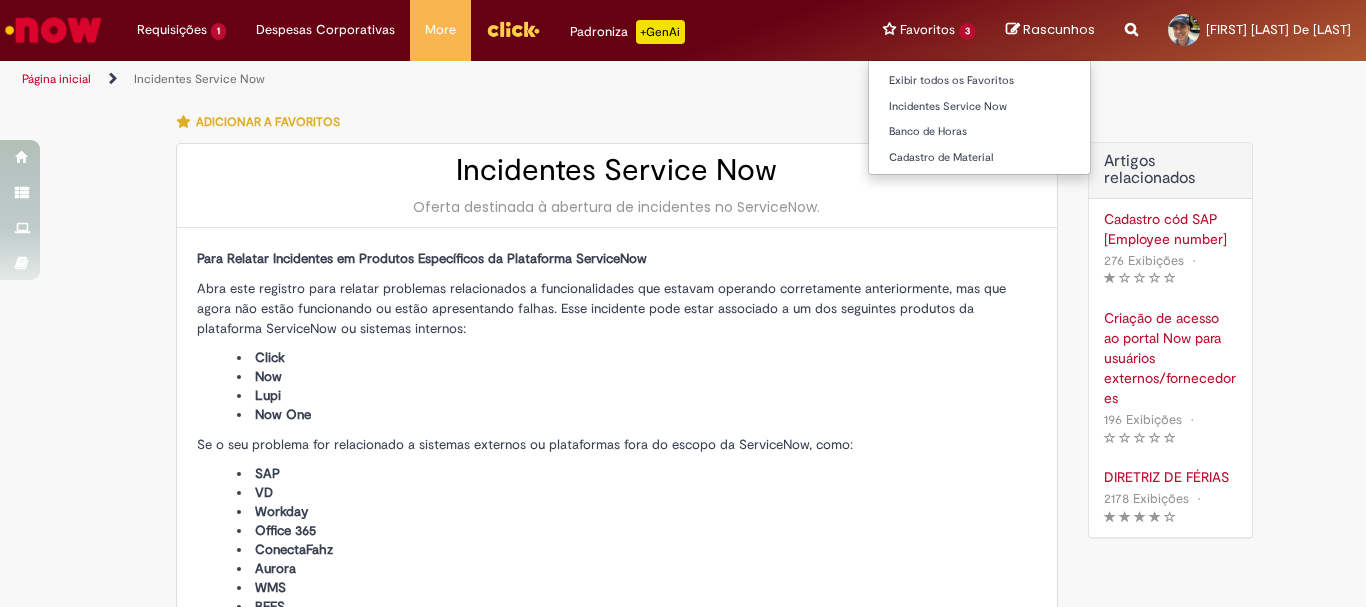 click on "Banco de Horas" at bounding box center [979, 130] 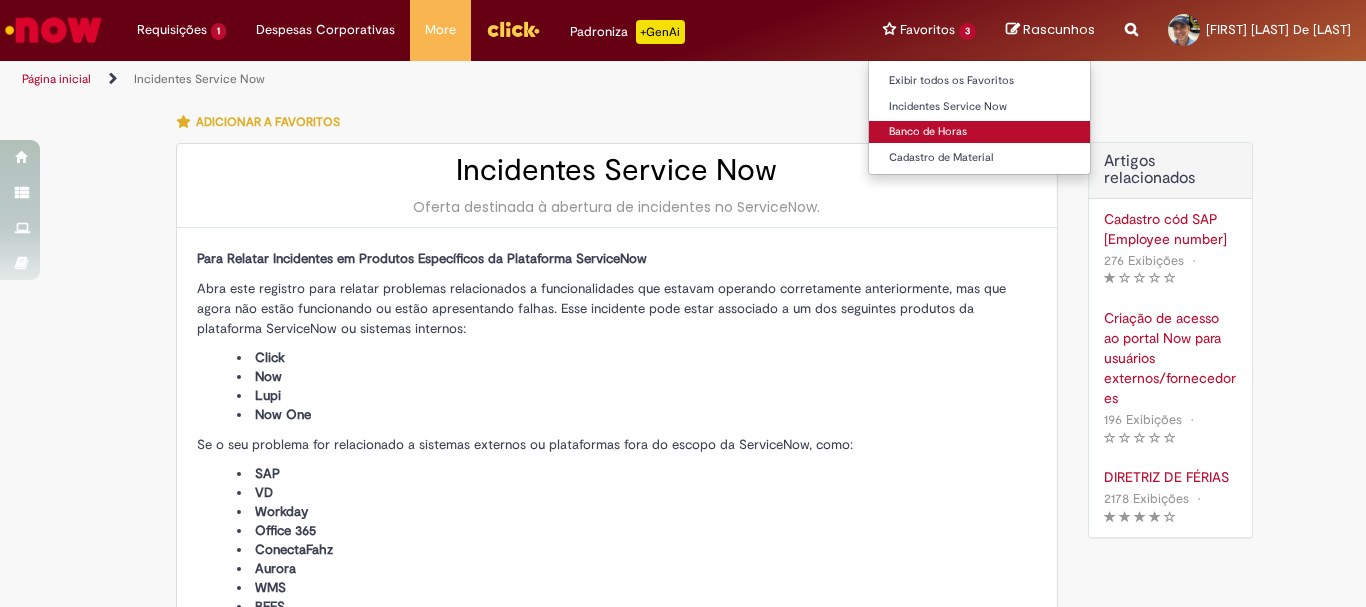 click on "Banco de Horas" at bounding box center [979, 132] 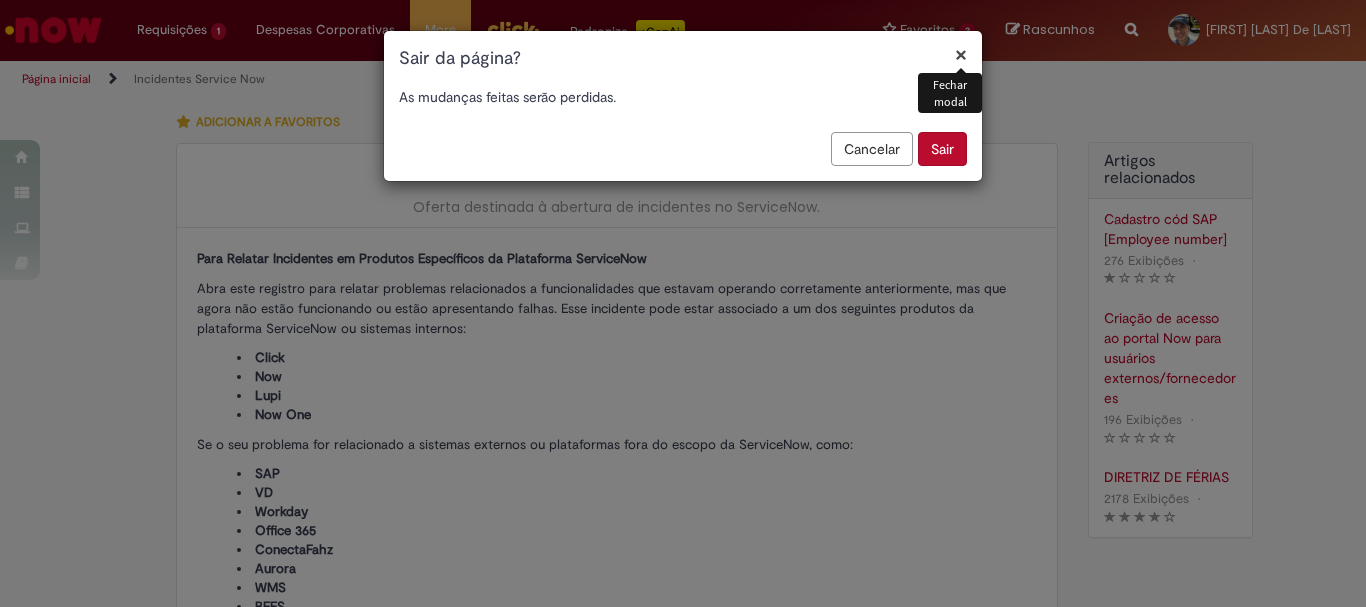 click on "Sair" at bounding box center [942, 149] 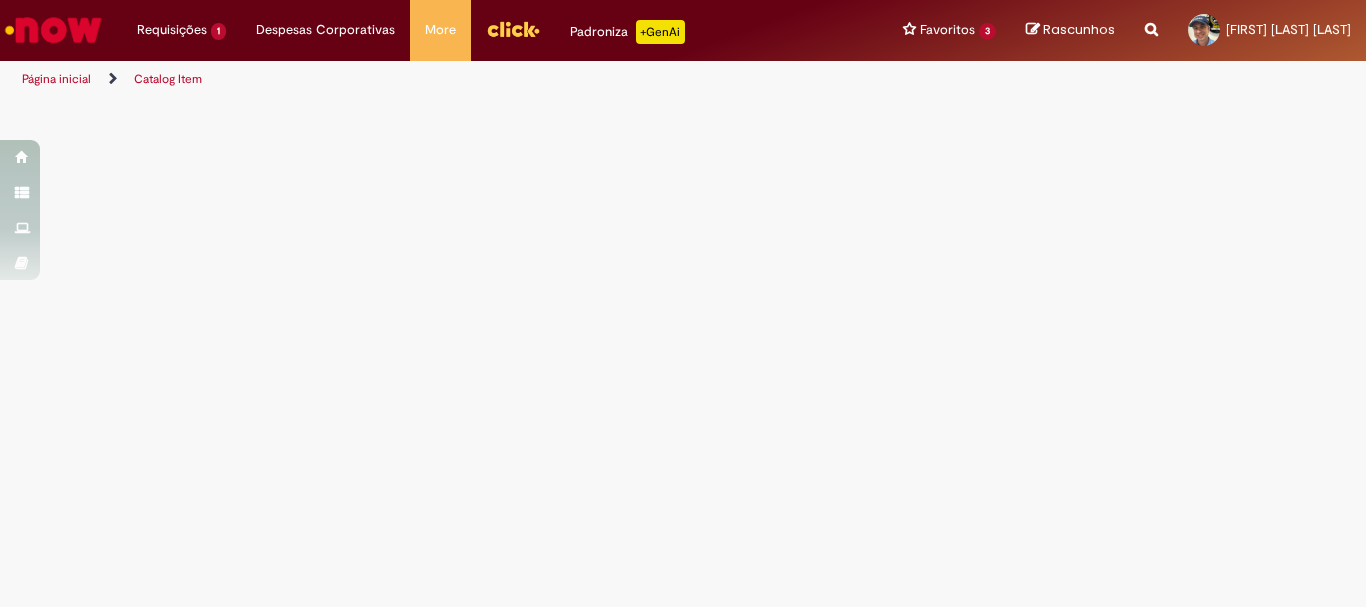 scroll, scrollTop: 0, scrollLeft: 0, axis: both 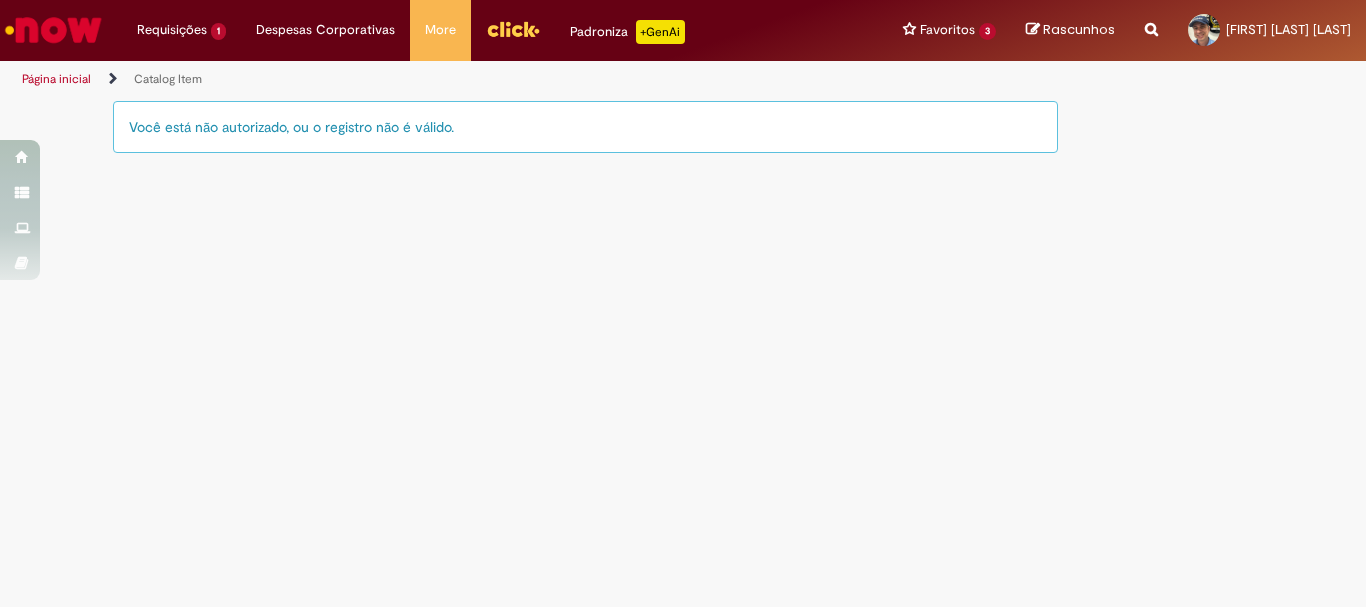 click on "Página inicial" at bounding box center (56, 79) 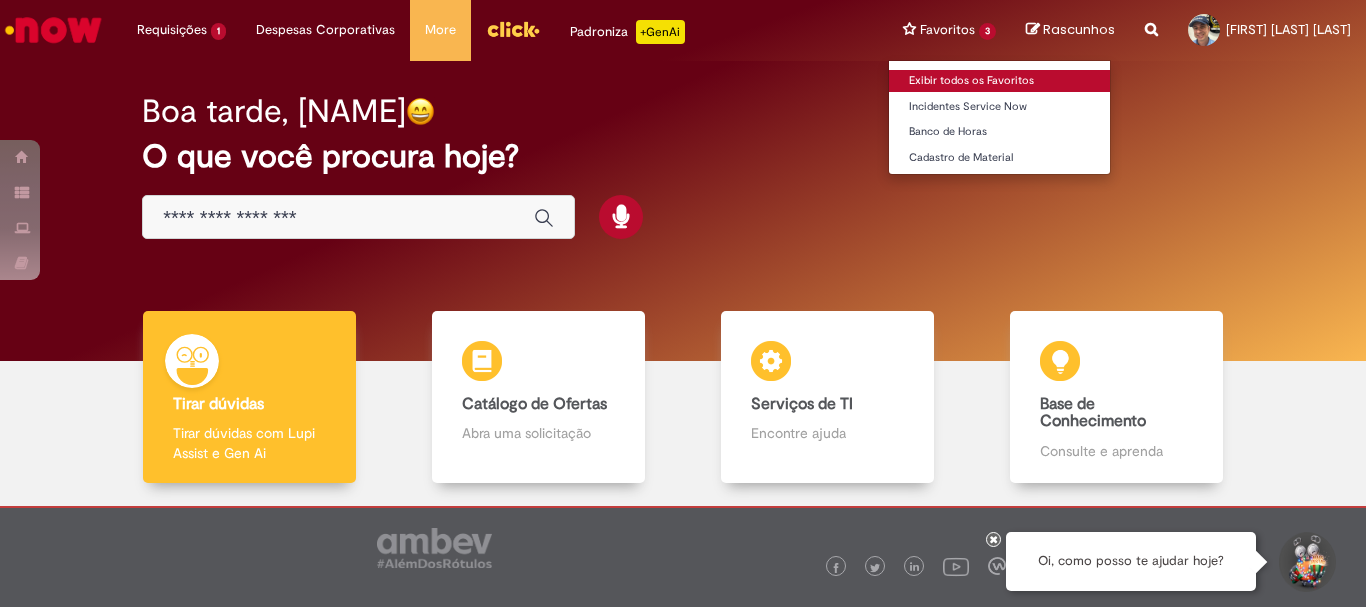 click on "Exibir todos os Favoritos" at bounding box center (999, 81) 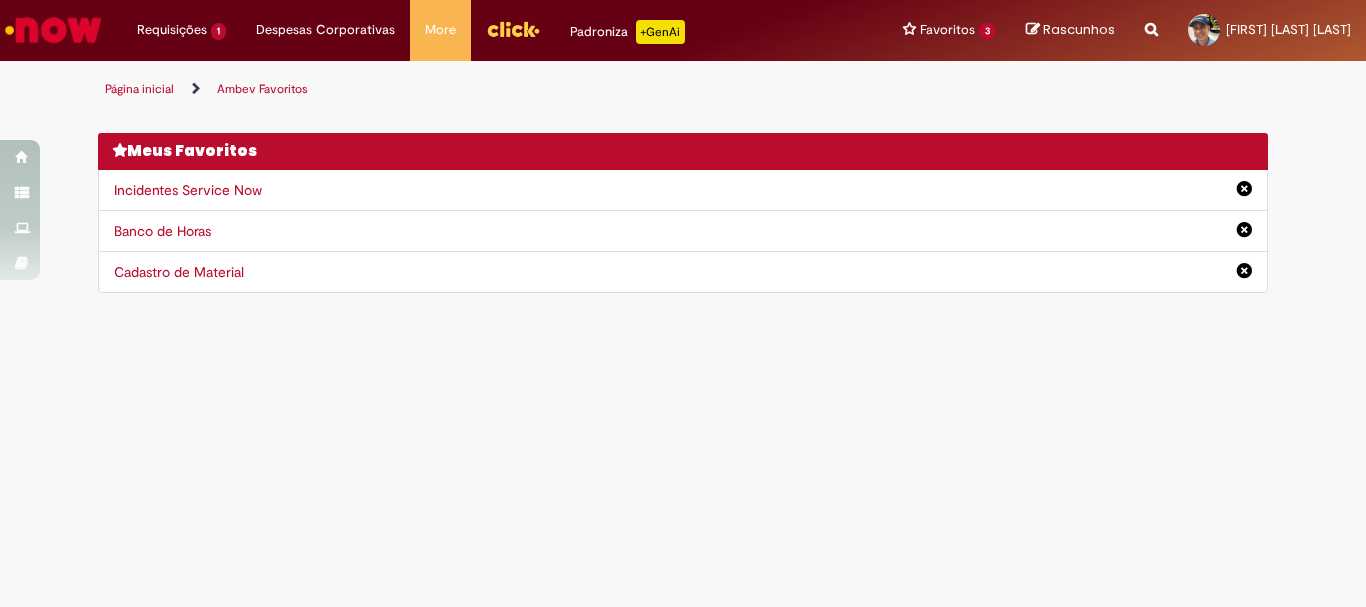 click on "Banco de Horas" at bounding box center [162, 231] 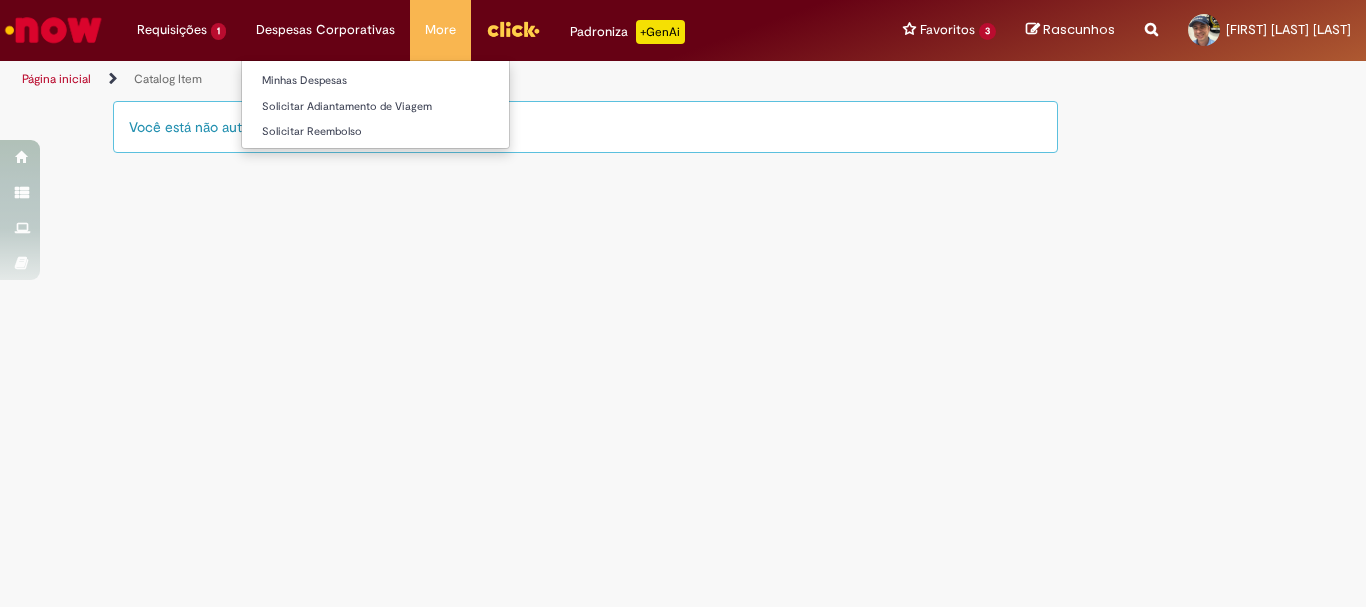 click on "Despesas Corporativas
Minhas Despesas
Solicitar Adiantamento de Viagem
Solicitar Reembolso" at bounding box center [181, 30] 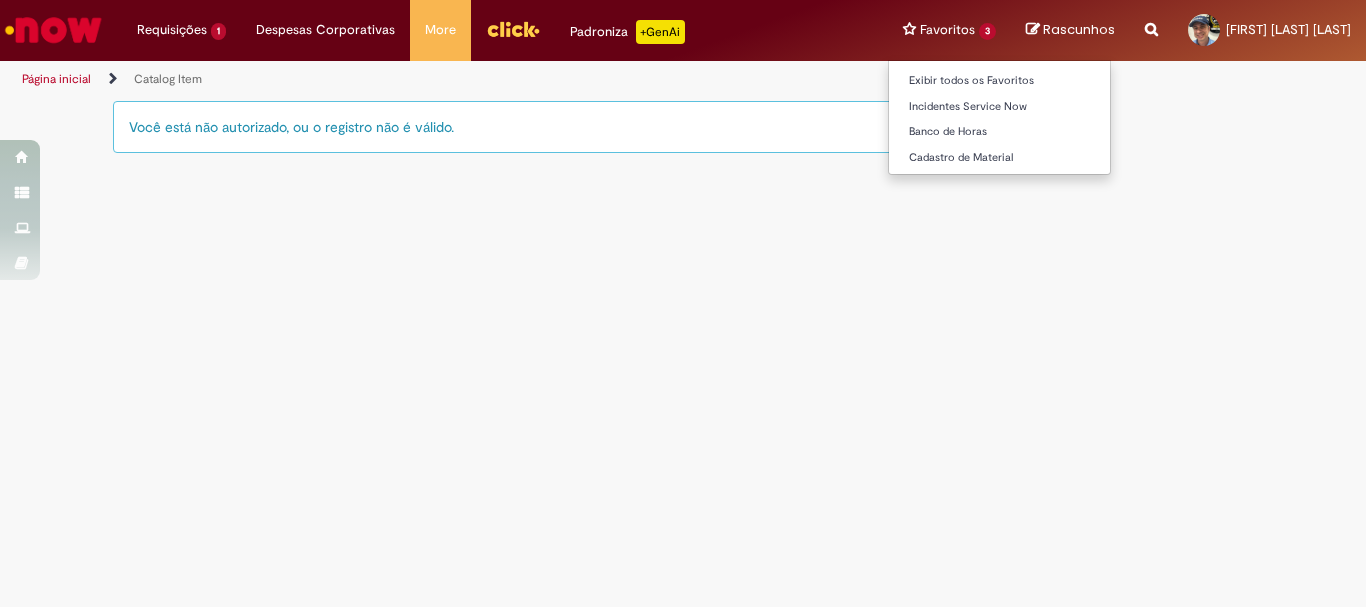 click on "Favoritos   3
Exibir todos os Favoritos
Incidentes Service Now
Banco de Horas
Cadastro de Material" at bounding box center [949, 30] 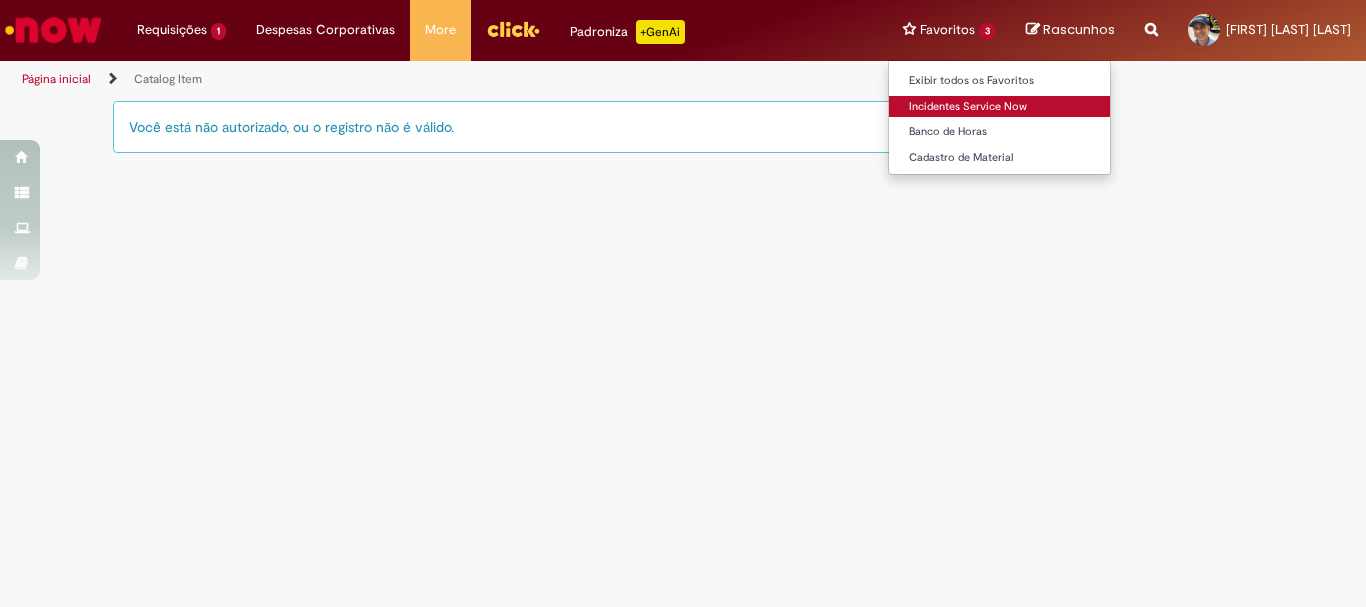 click on "Incidentes Service Now" at bounding box center (999, 107) 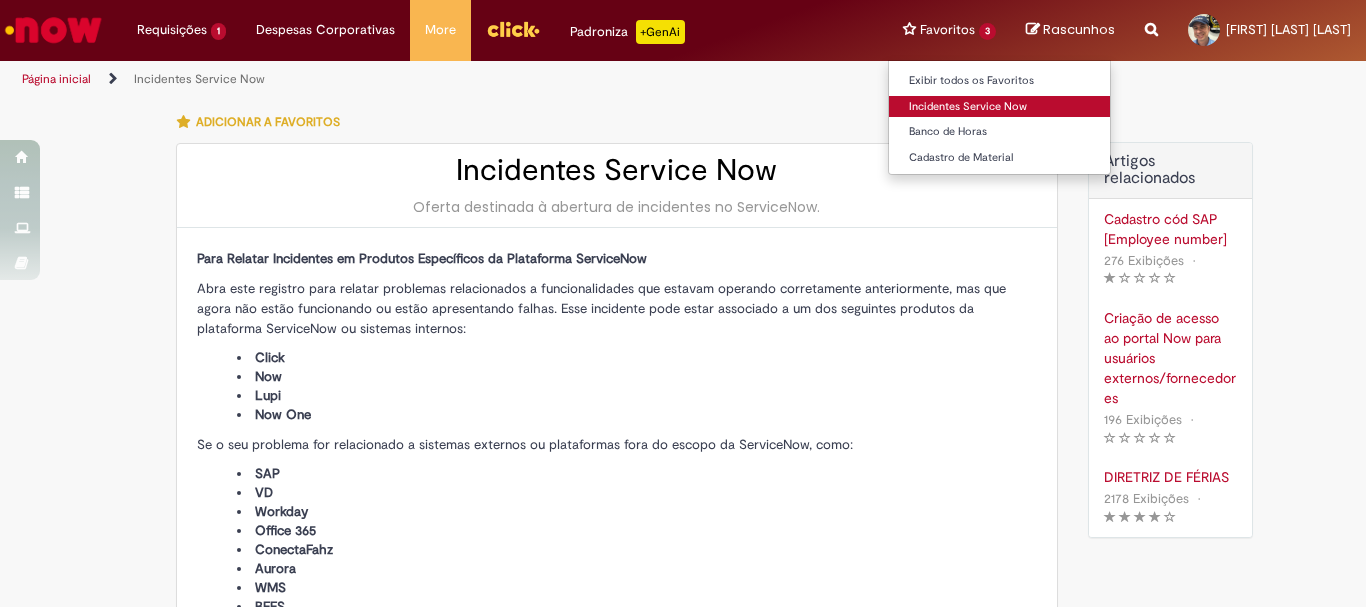 type on "**********" 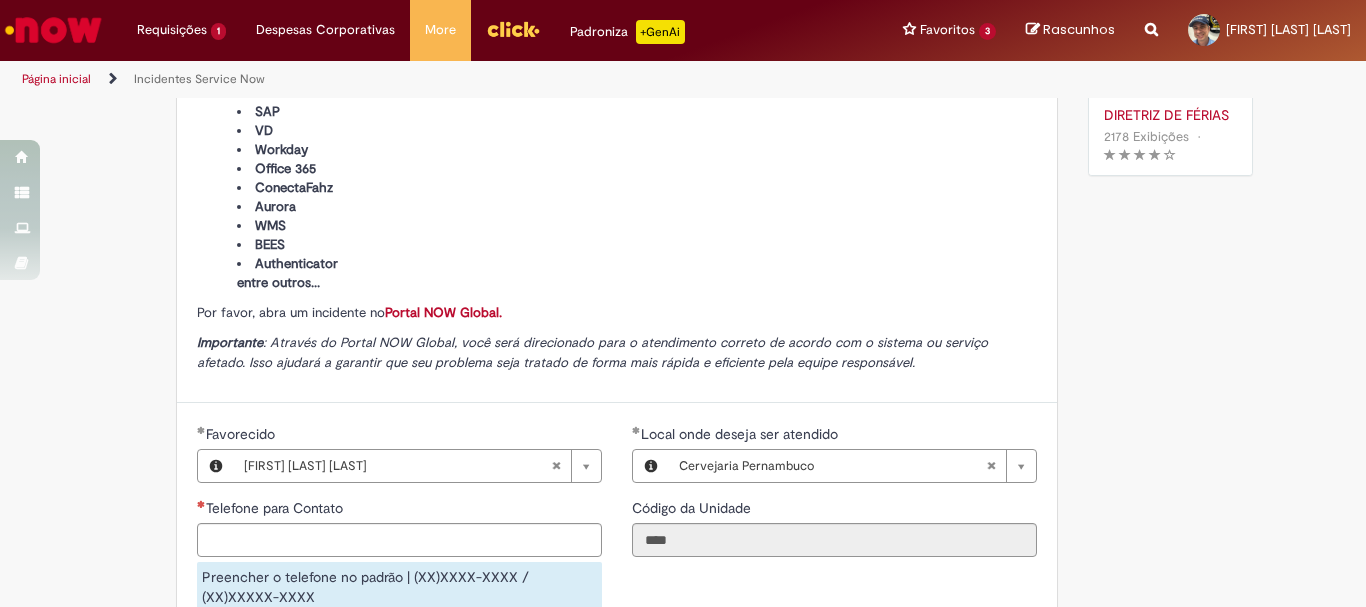 scroll, scrollTop: 0, scrollLeft: 0, axis: both 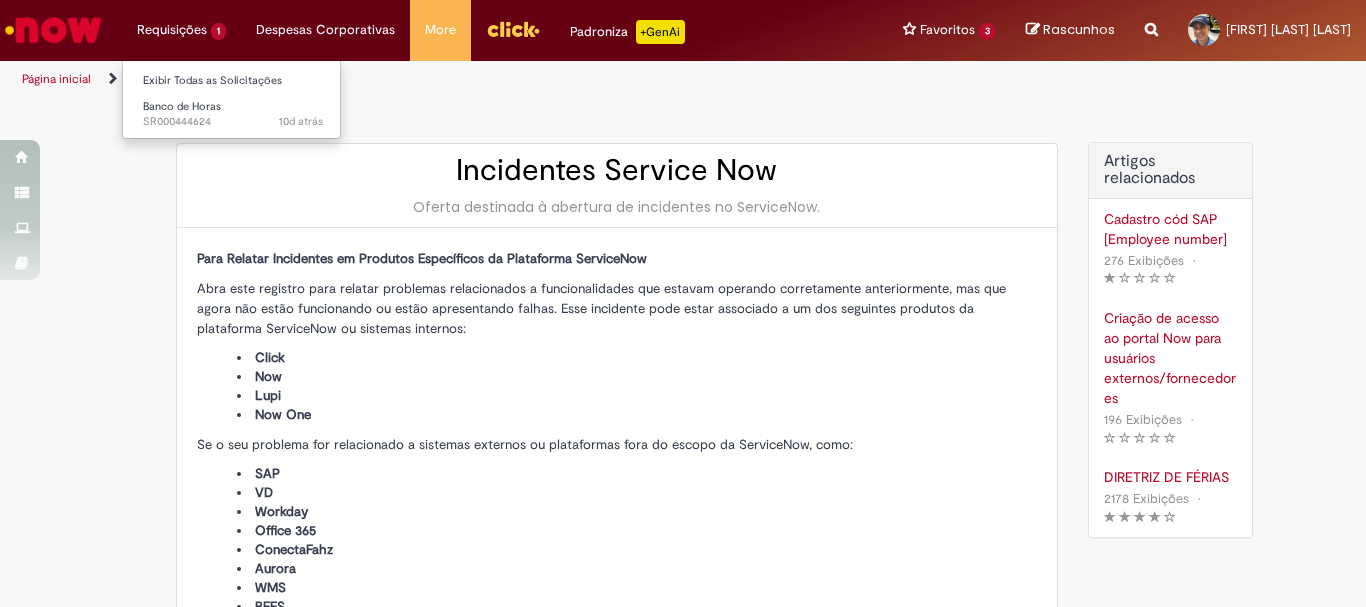 click on "Requisições   1
Exibir Todas as Solicitações
Banco de Horas
10d atrás 10 dias atrás  SR000444624" at bounding box center (181, 30) 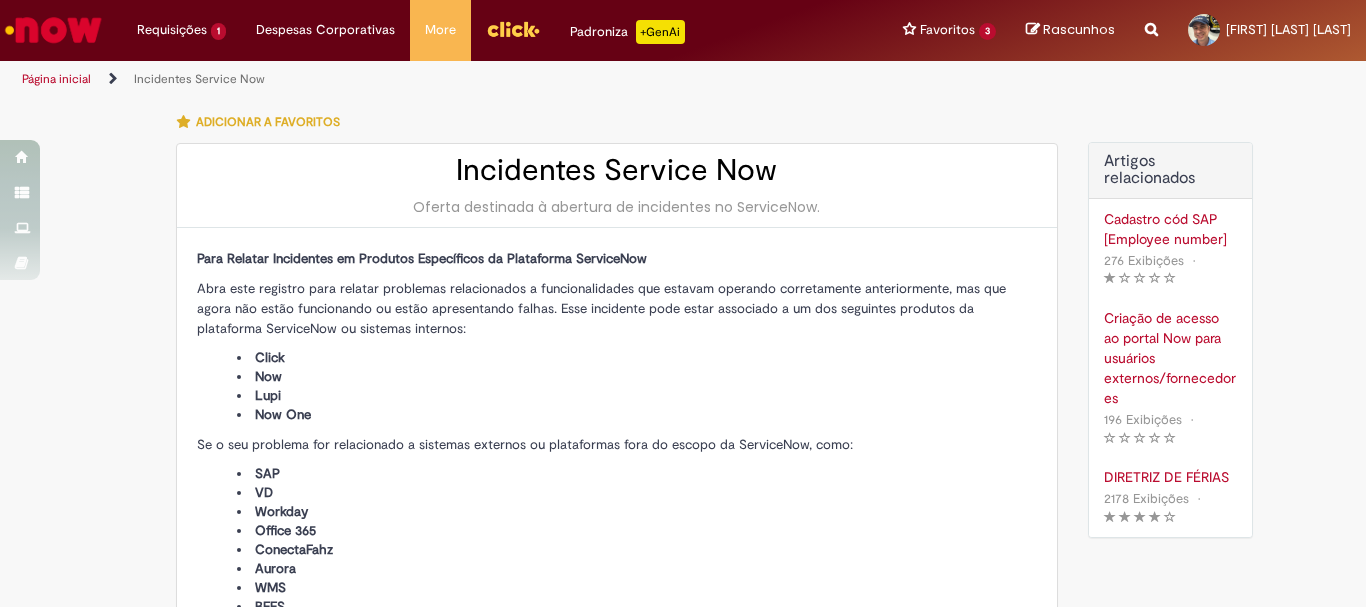 click at bounding box center [53, 30] 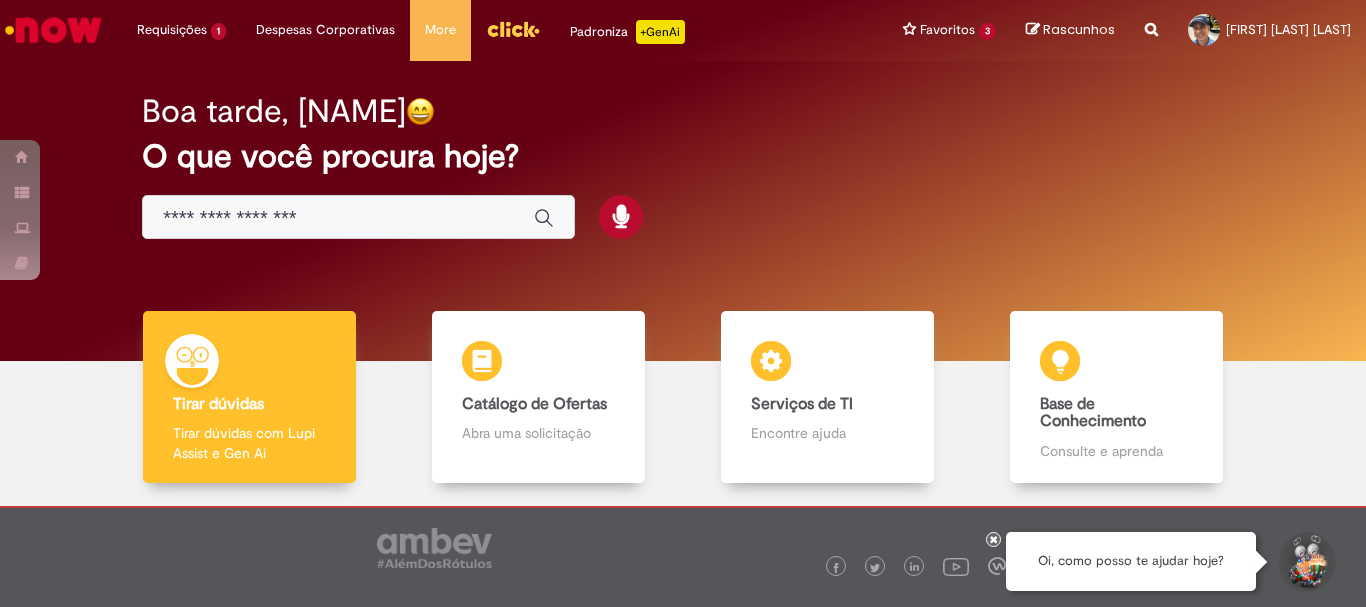 scroll, scrollTop: 0, scrollLeft: 0, axis: both 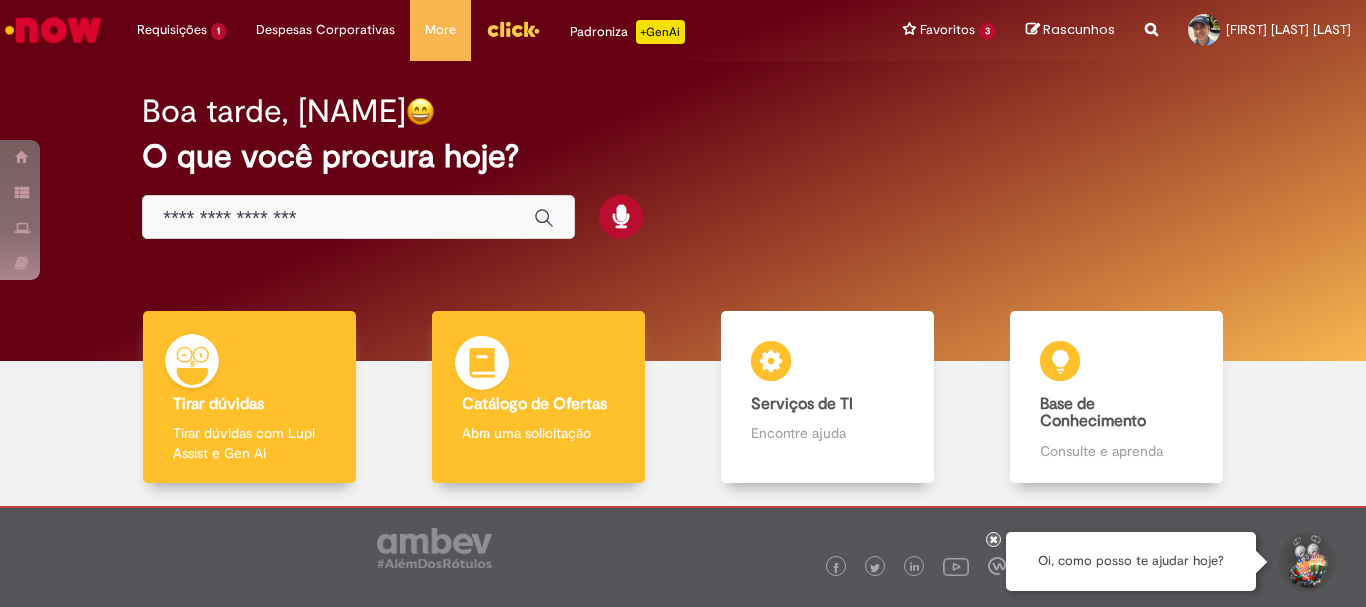 click on "Catálogo de Ofertas" at bounding box center (534, 404) 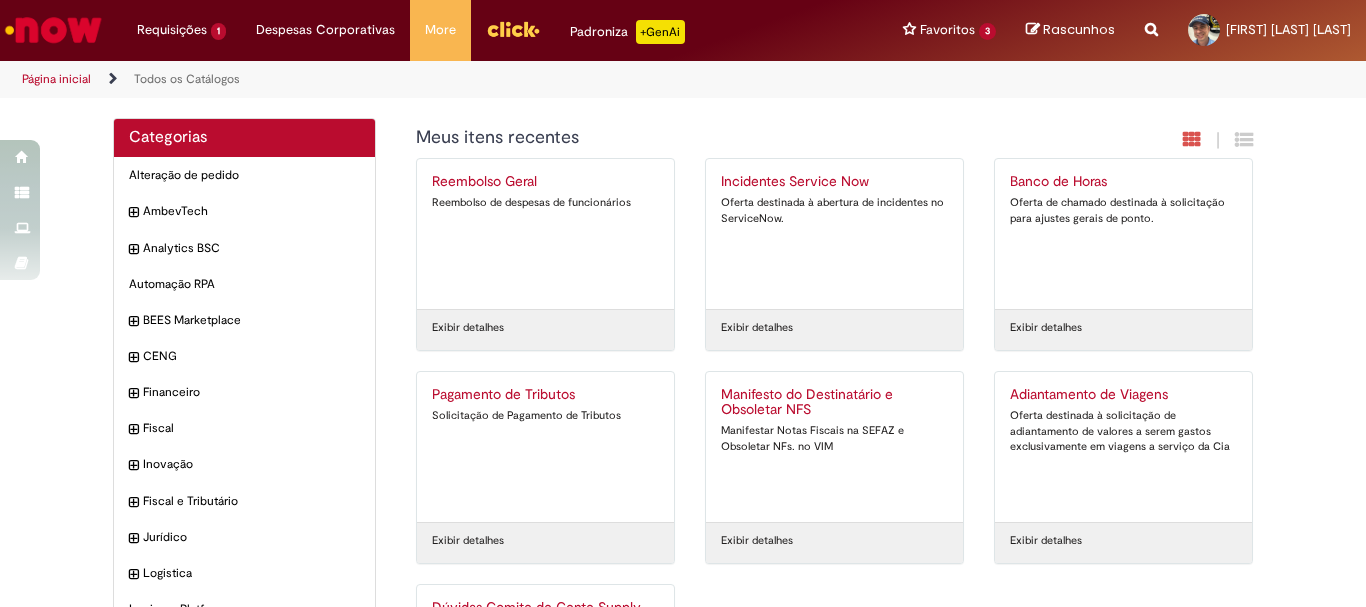 click on "Oferta de chamado destinada à solicitação para ajustes gerais de ponto." at bounding box center [1123, 210] 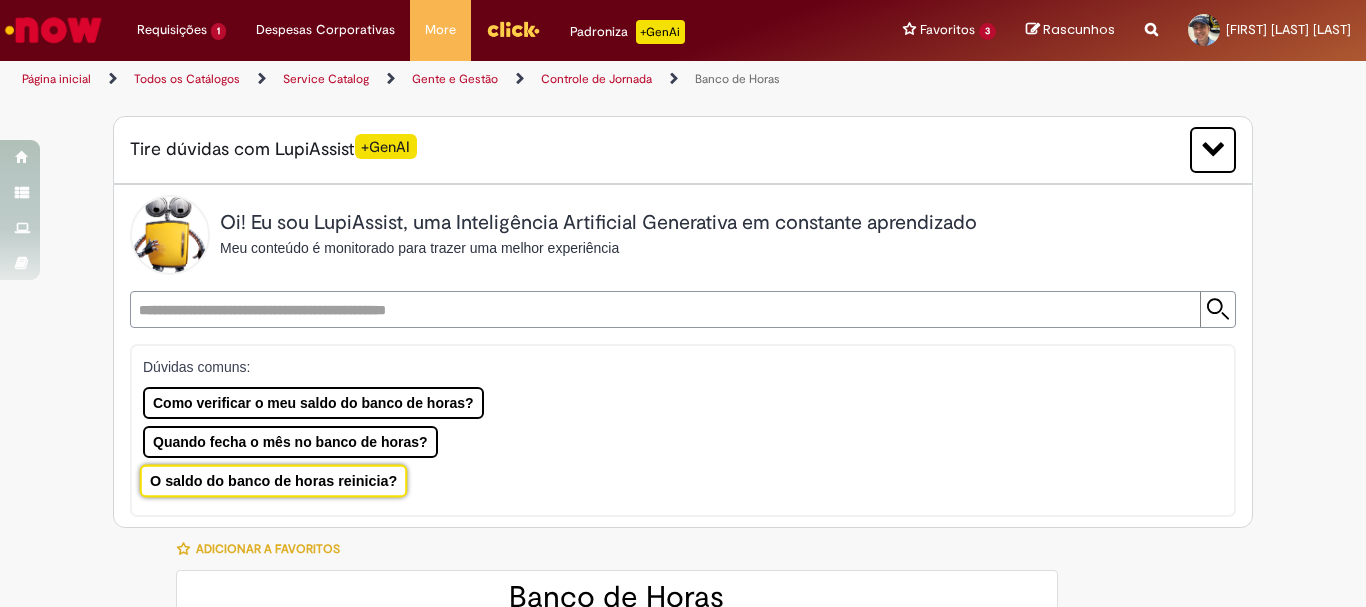 type on "********" 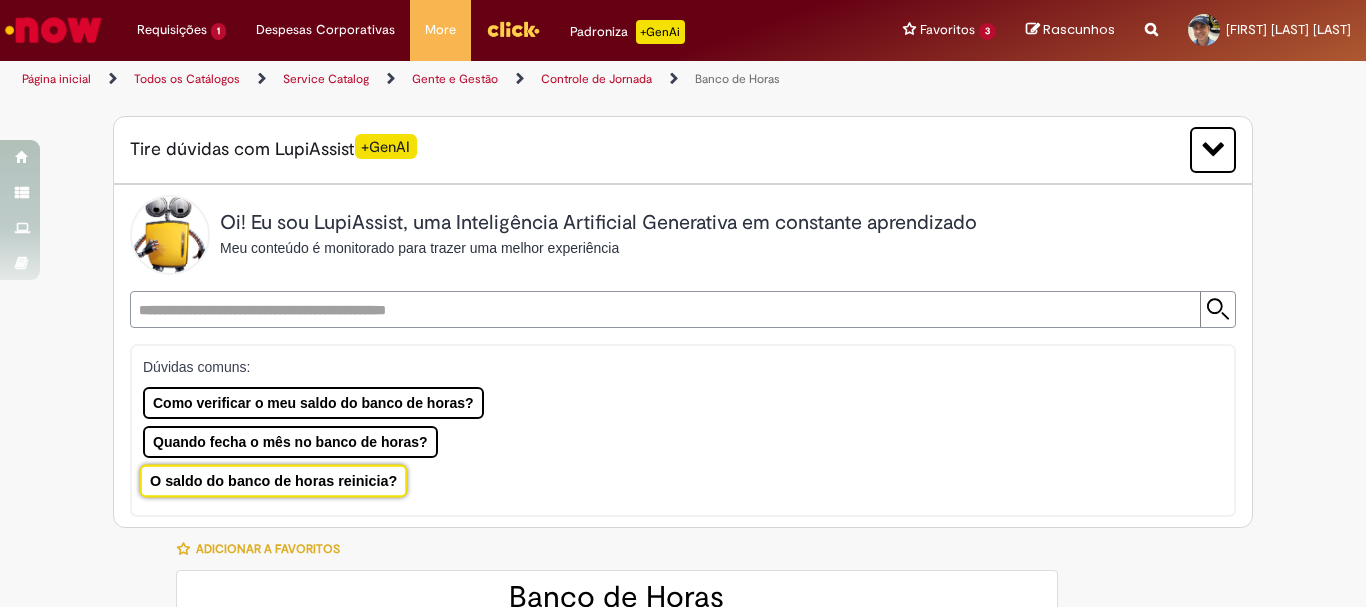 type on "**********" 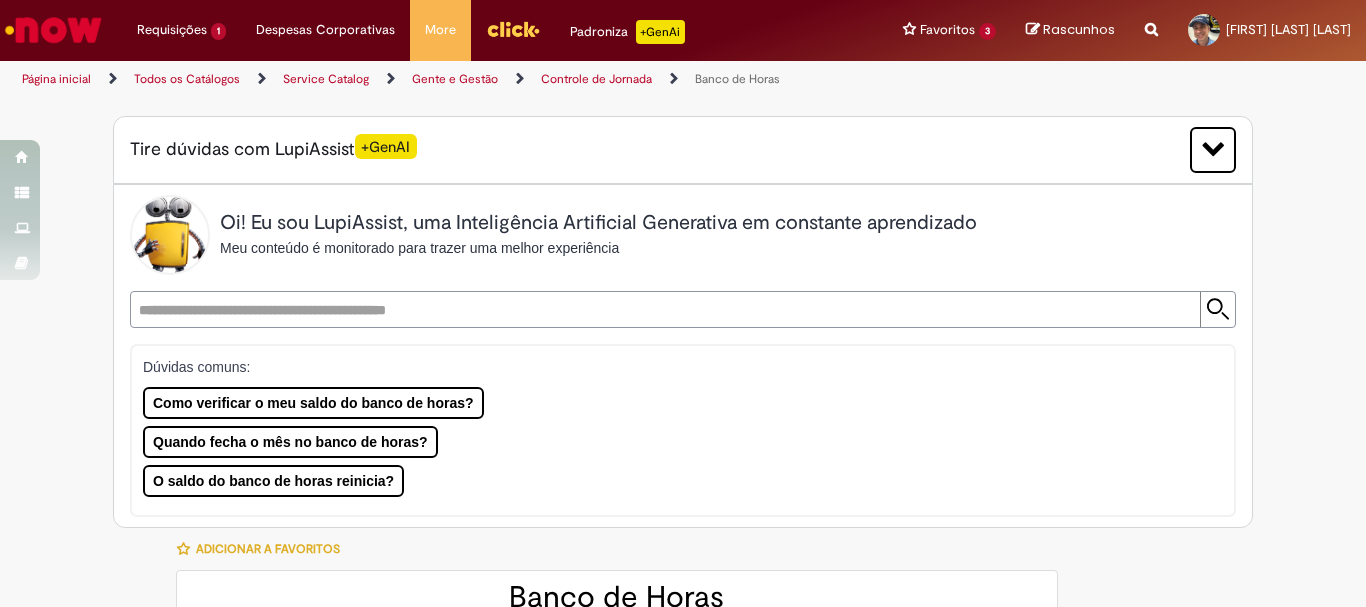 type on "**********" 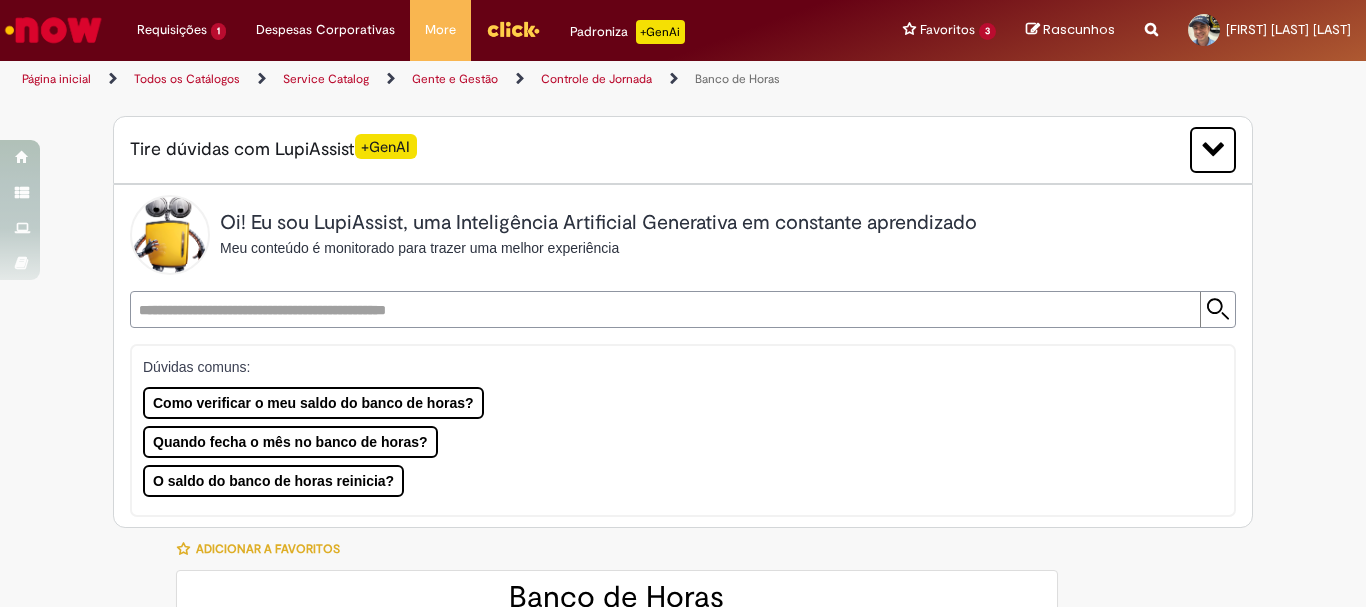 type on "**********" 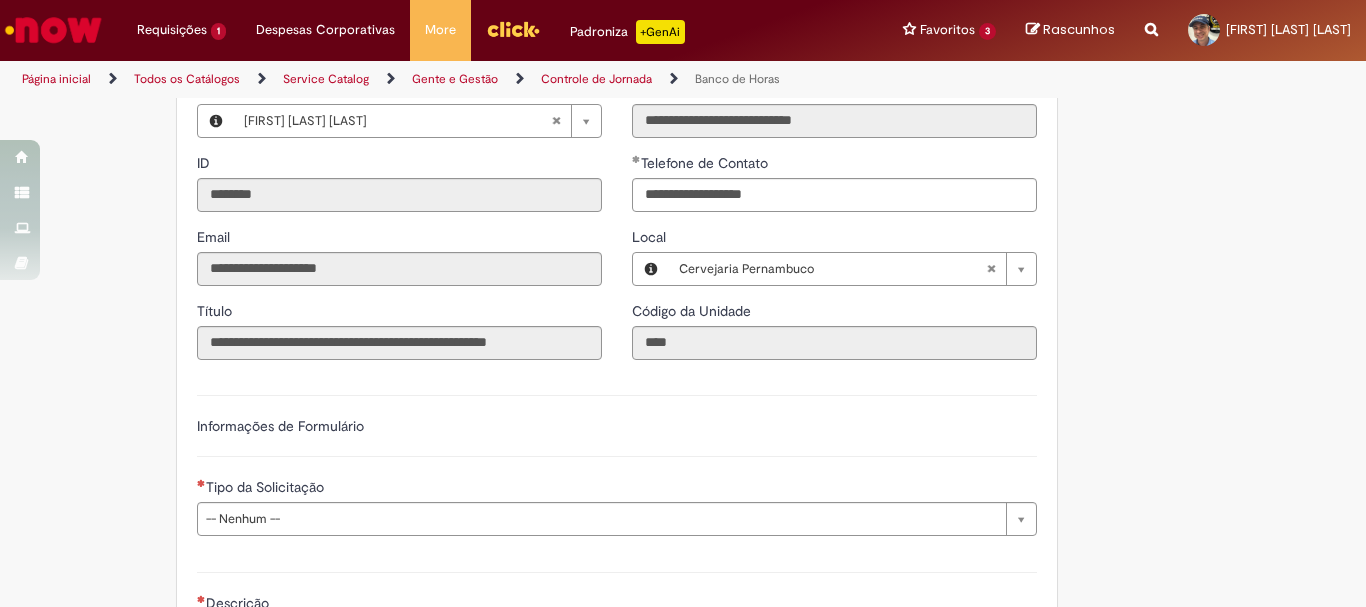 scroll, scrollTop: 1100, scrollLeft: 0, axis: vertical 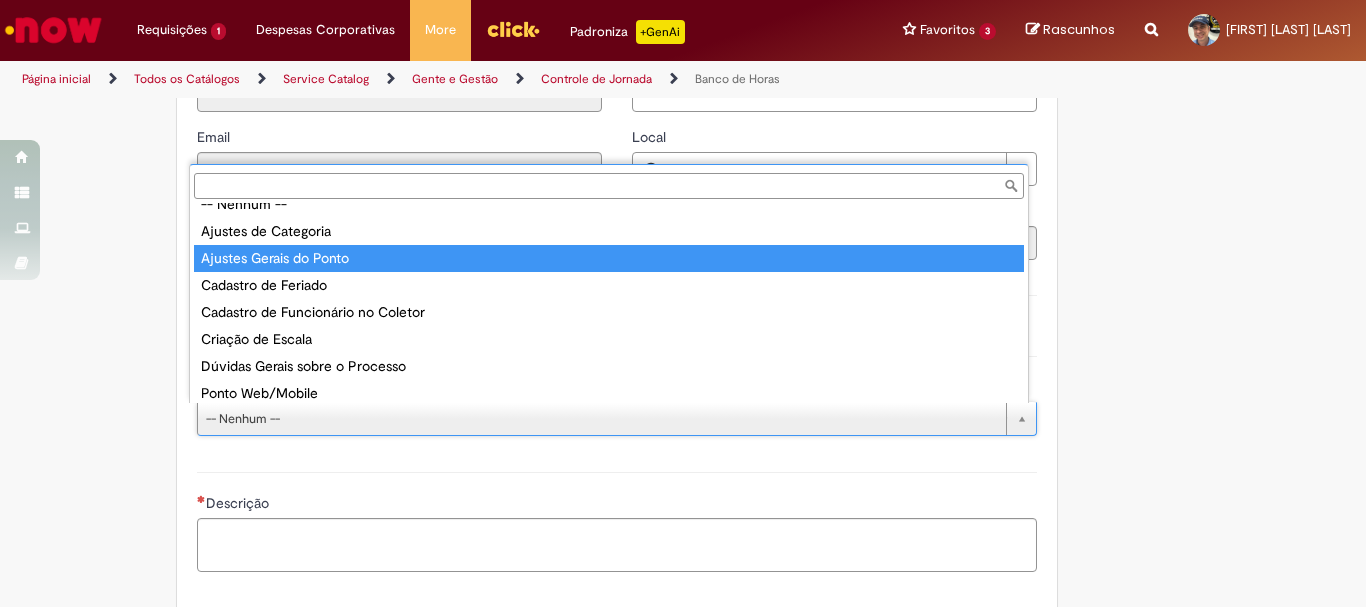 type on "**********" 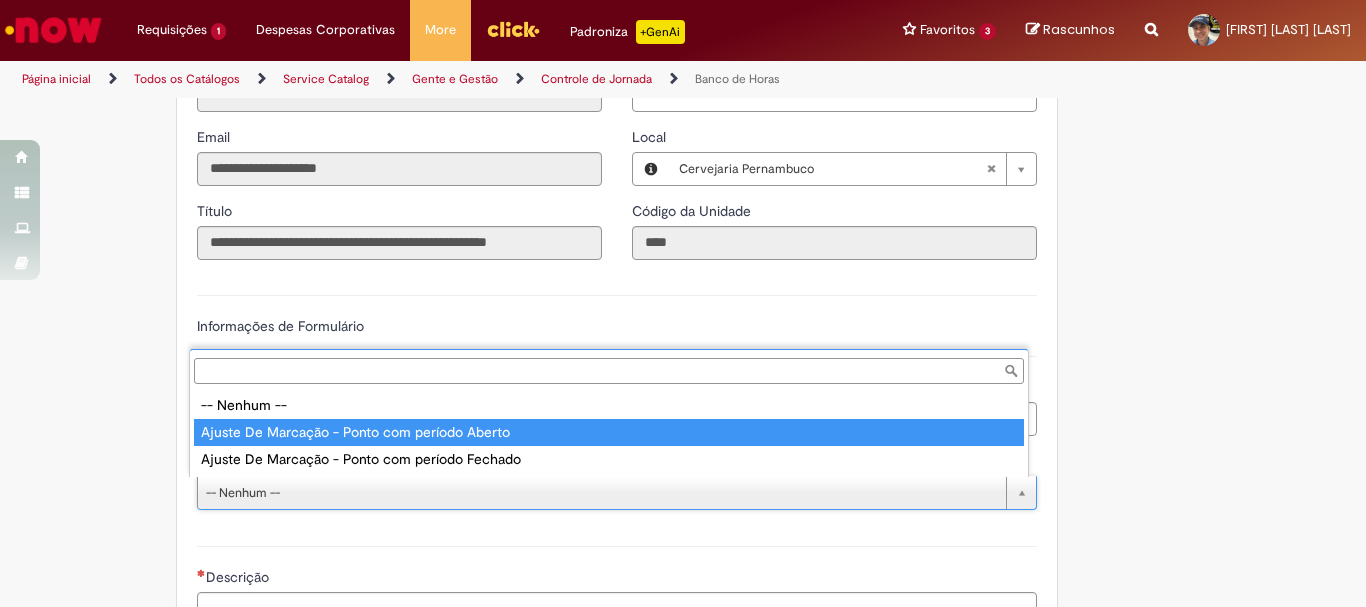 type on "**********" 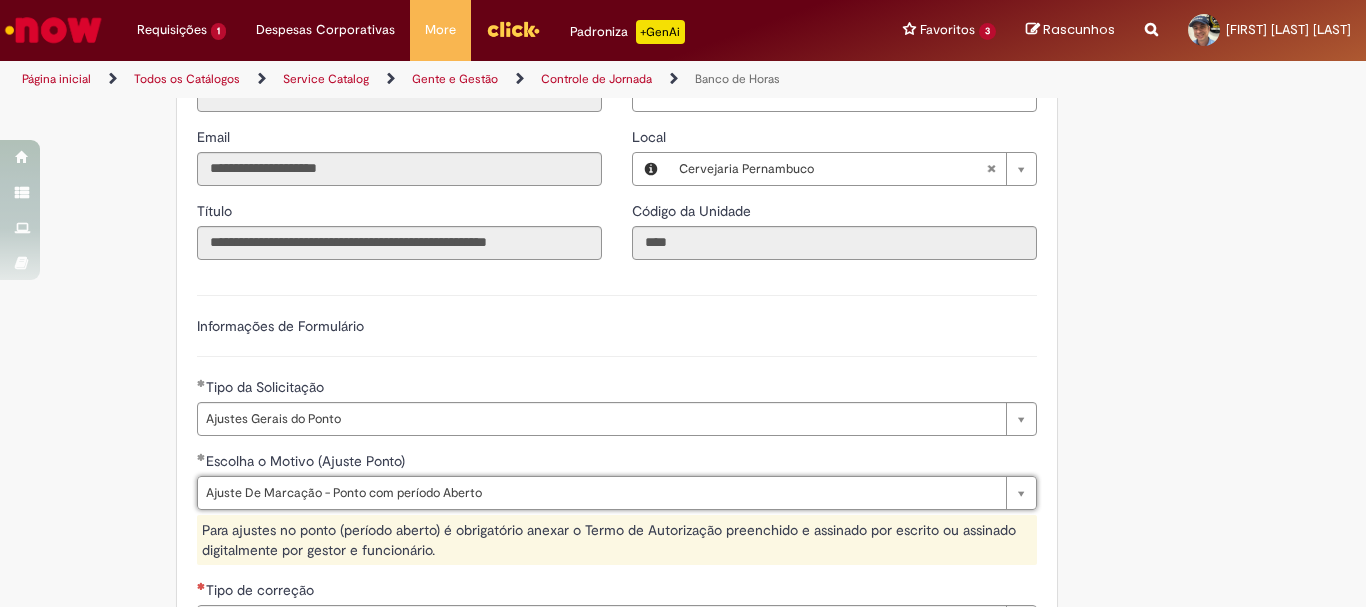 scroll, scrollTop: 1300, scrollLeft: 0, axis: vertical 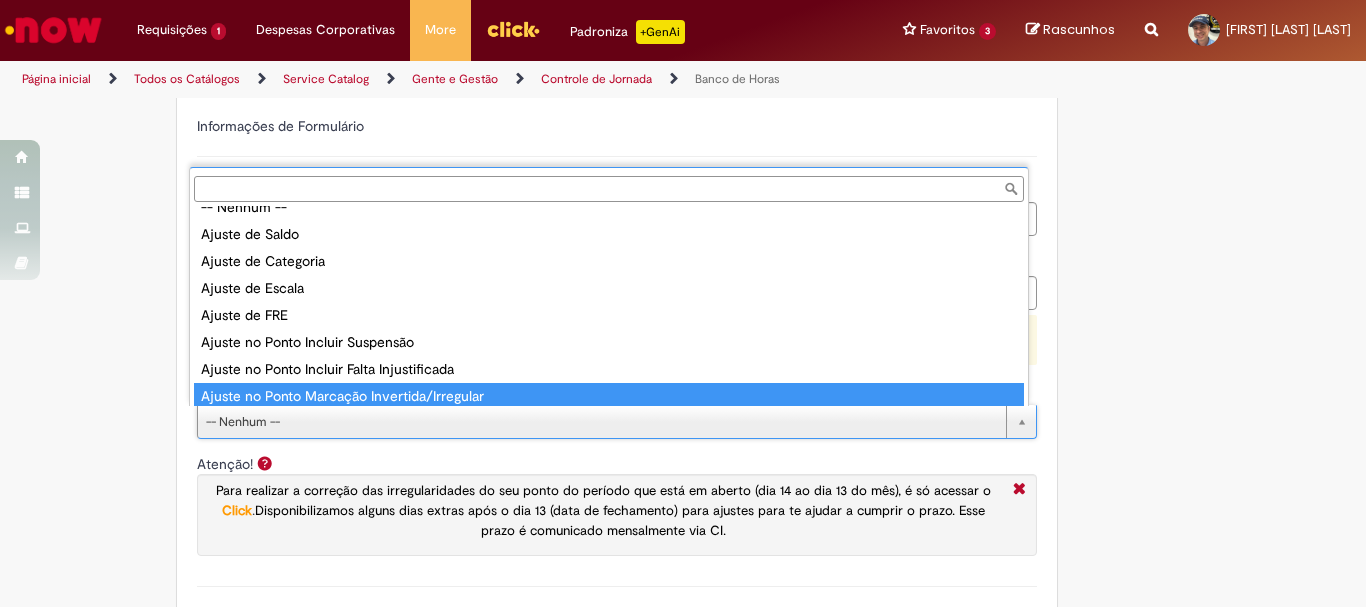 type on "**********" 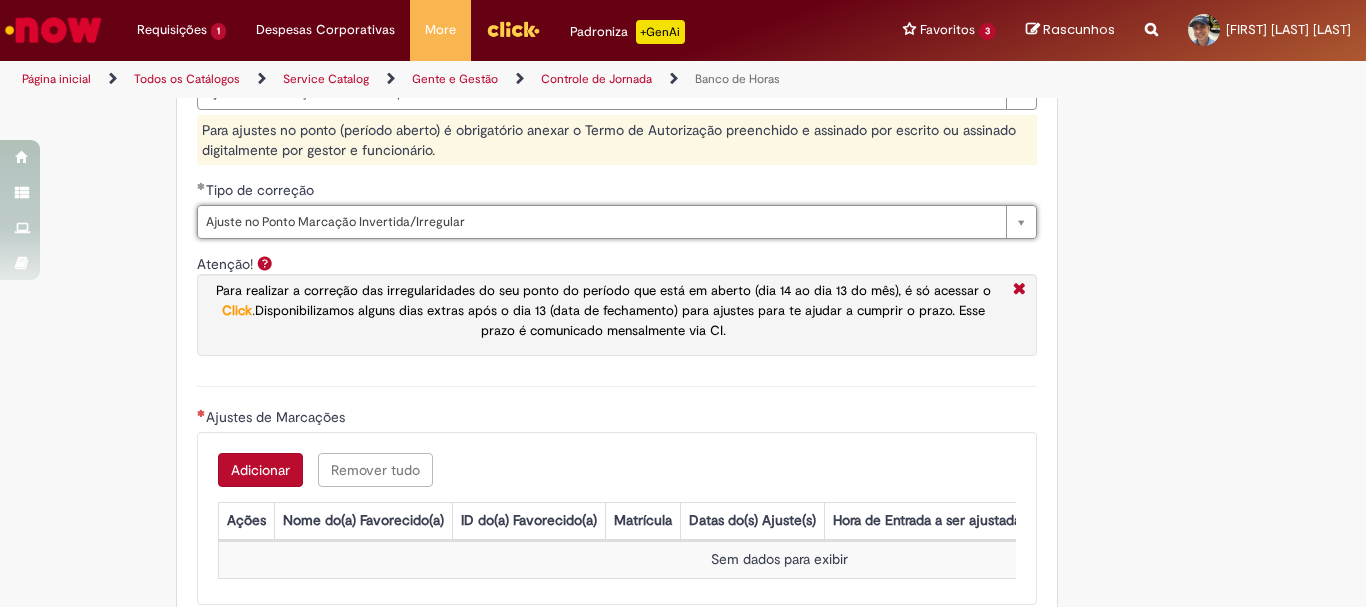 scroll, scrollTop: 1700, scrollLeft: 0, axis: vertical 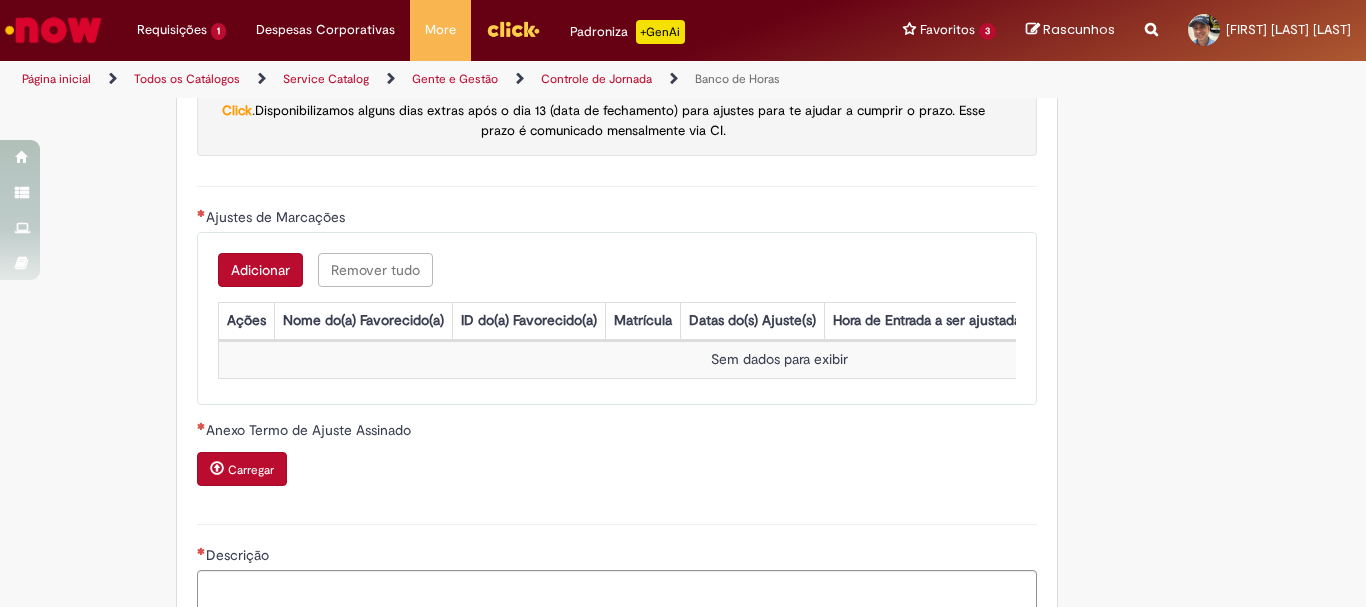 click on "Adicionar" at bounding box center [260, 270] 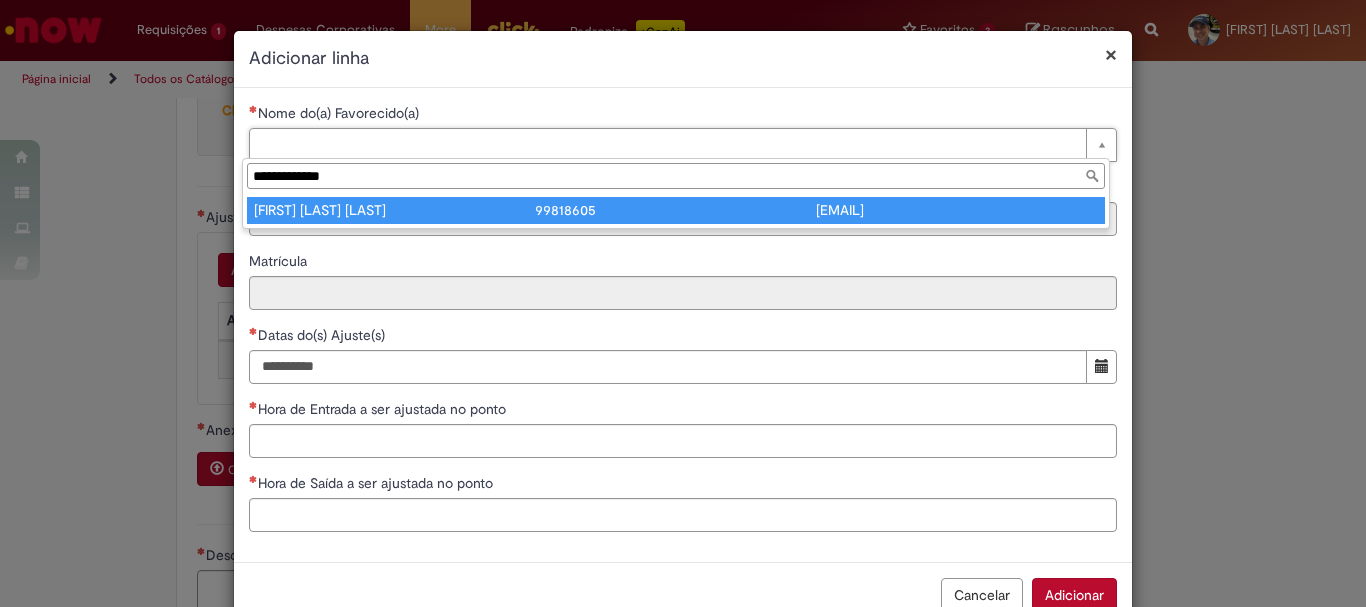 type on "**********" 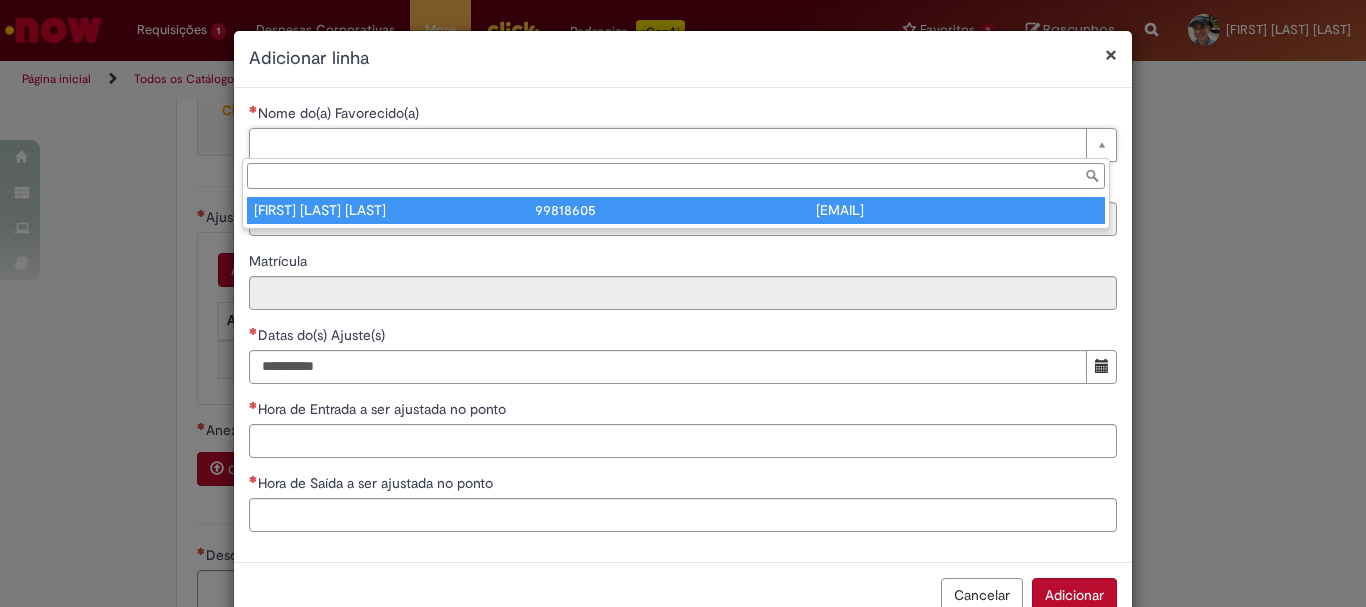 type on "********" 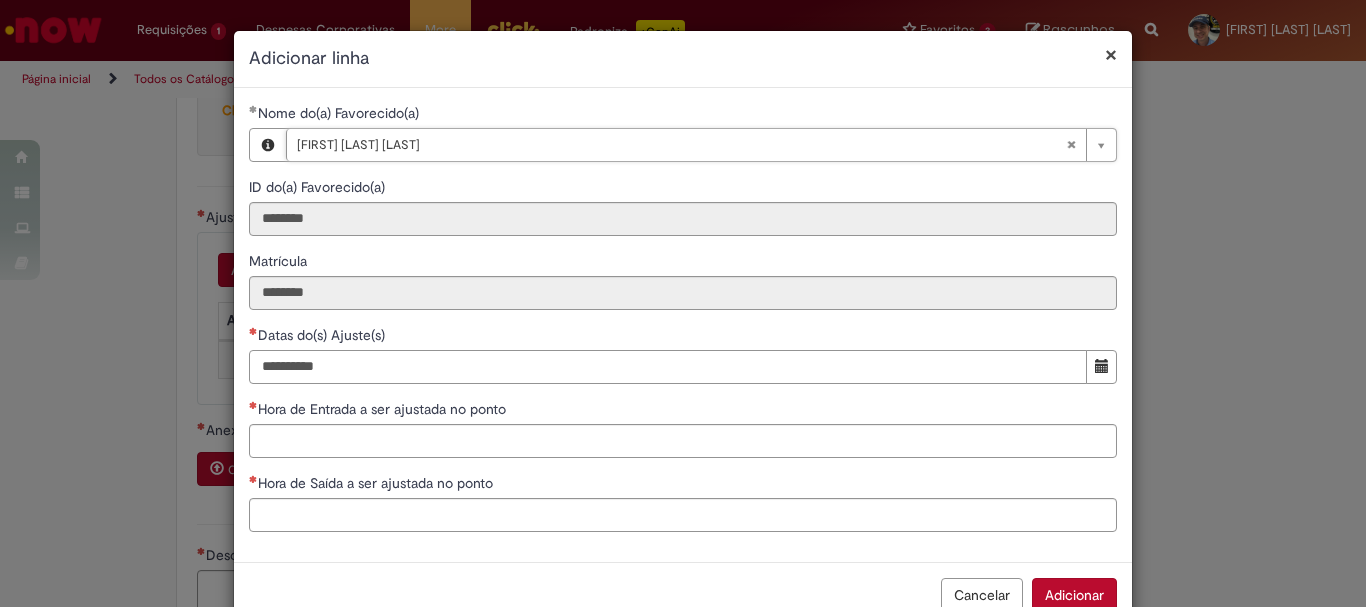 click on "Datas do(s) Ajuste(s)" at bounding box center (668, 367) 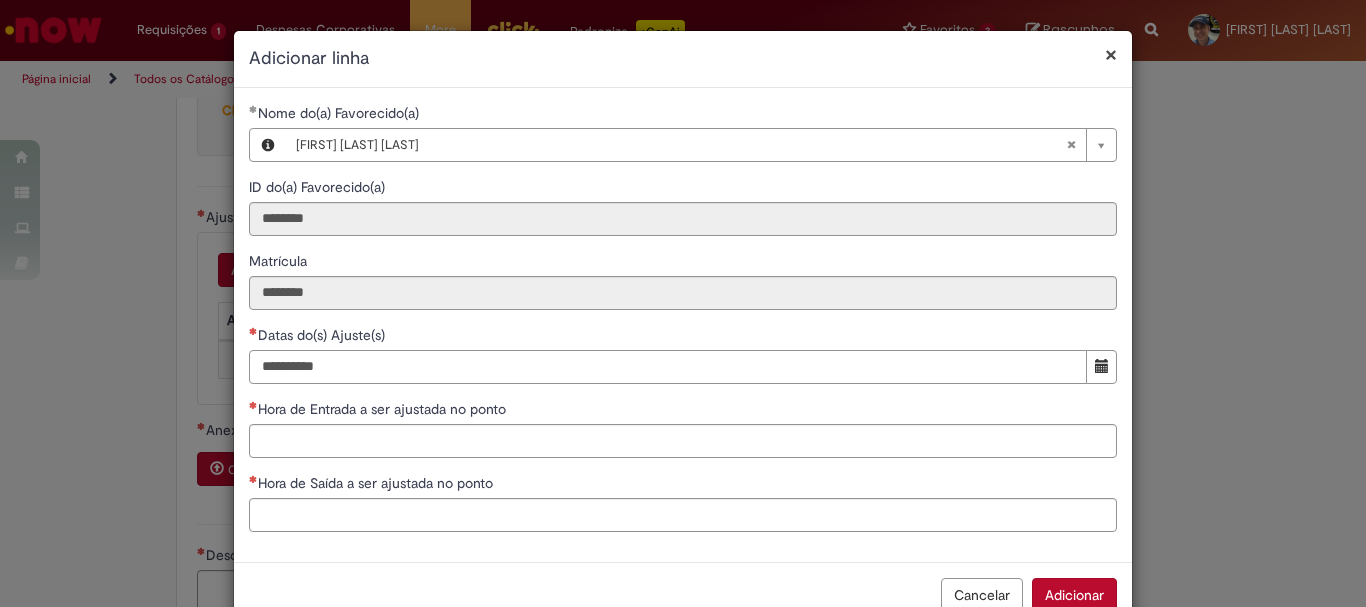 type on "**********" 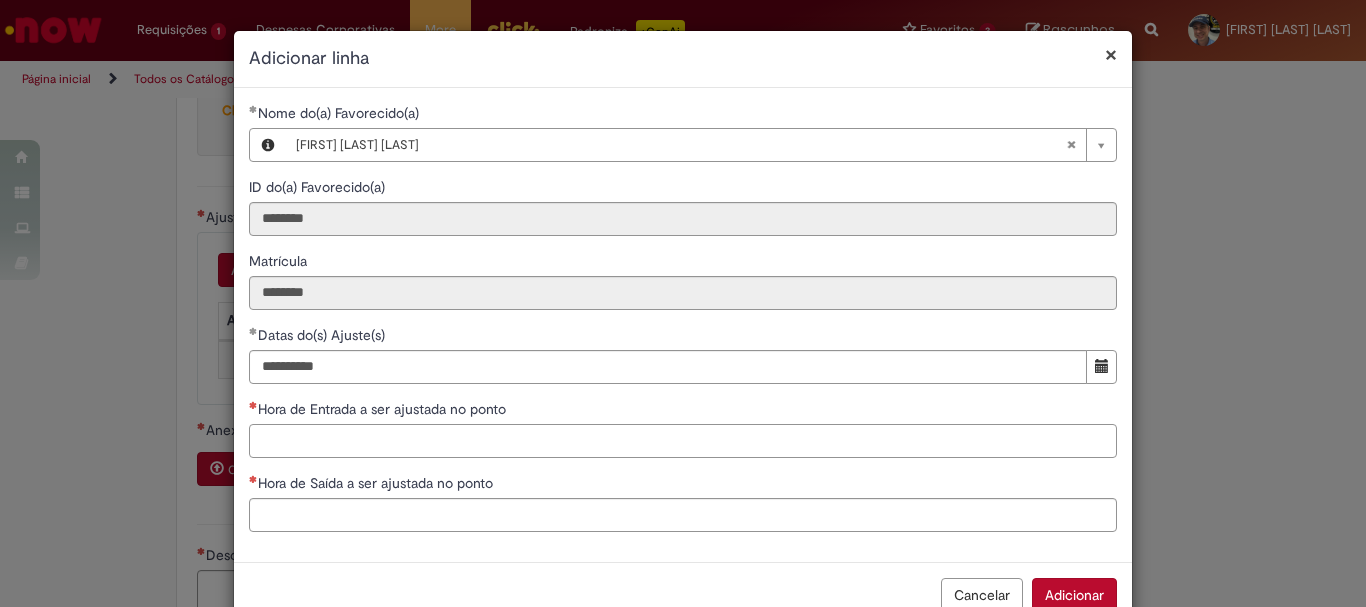 click on "Hora de Entrada a ser ajustada no ponto" at bounding box center (683, 441) 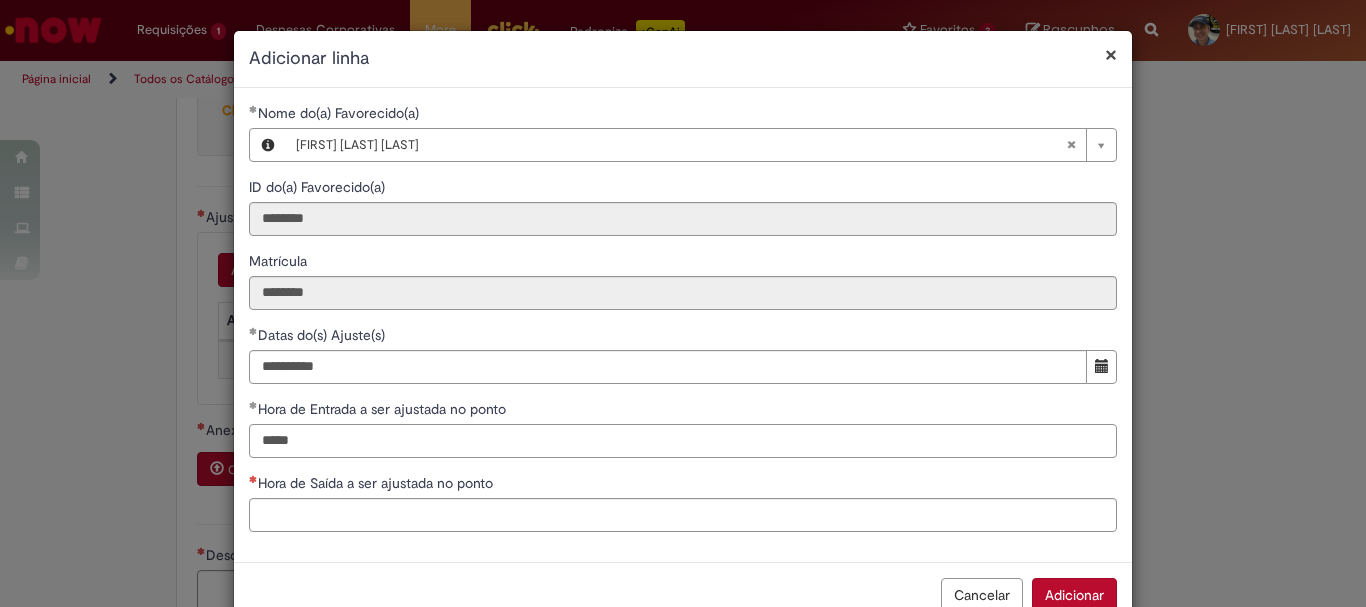 type on "*****" 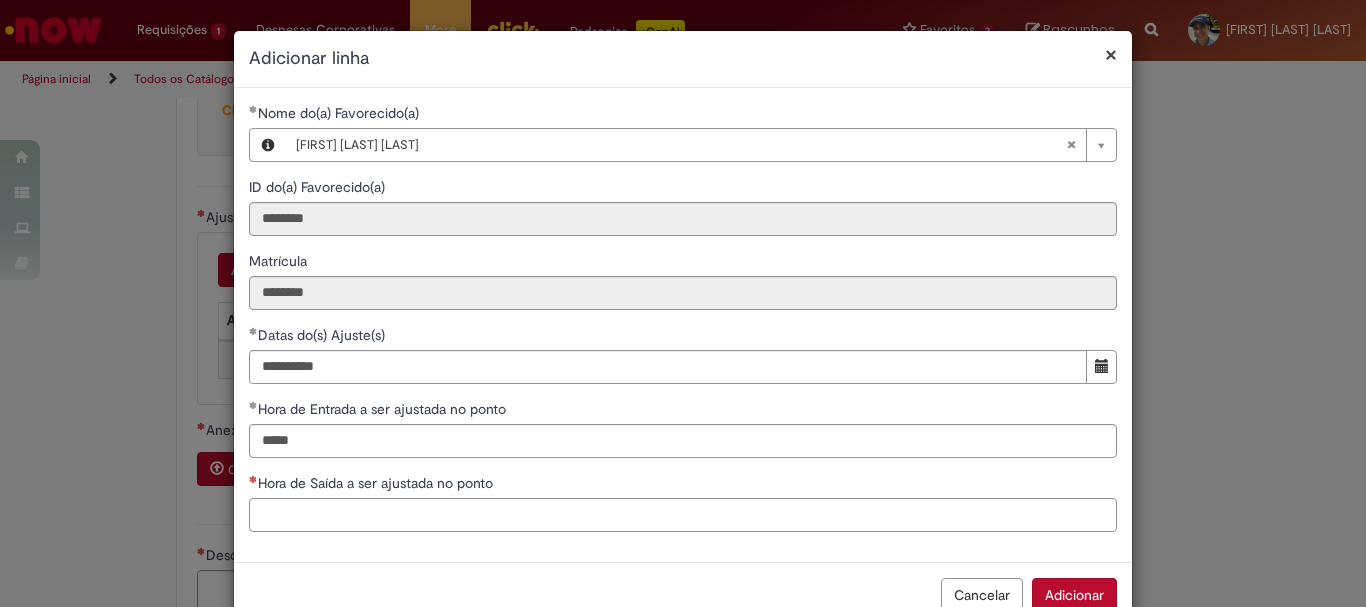 click on "Hora de Saída a ser ajustada no ponto" at bounding box center (683, 515) 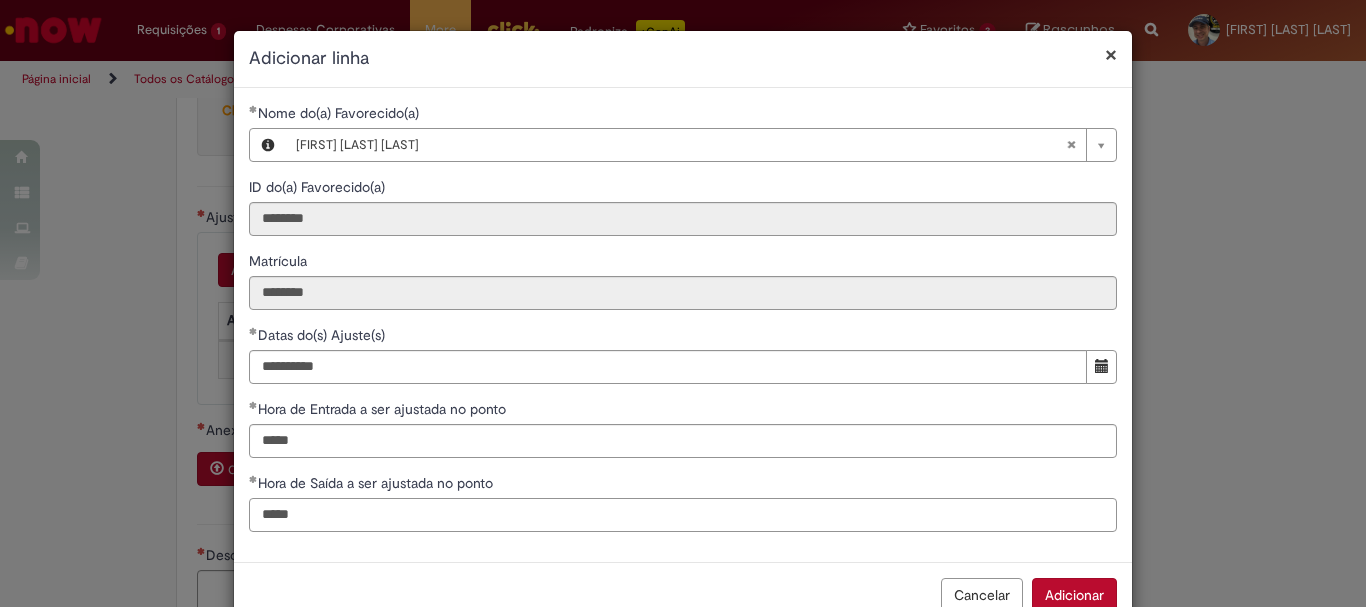 scroll, scrollTop: 51, scrollLeft: 0, axis: vertical 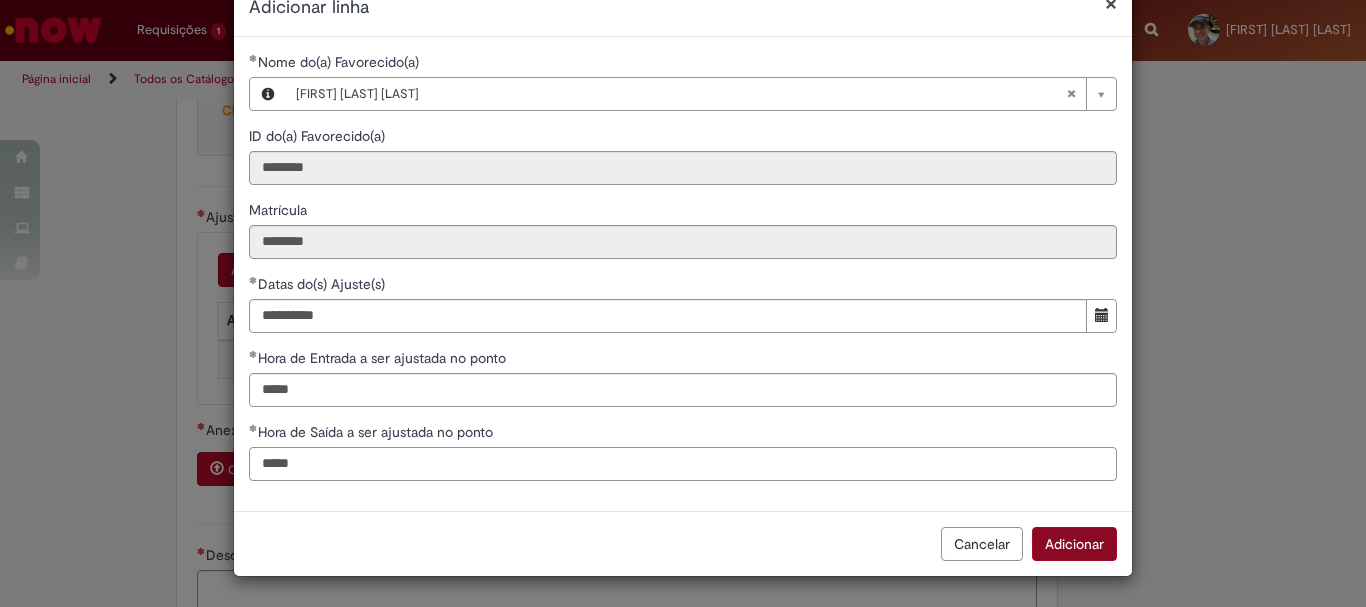 type on "*****" 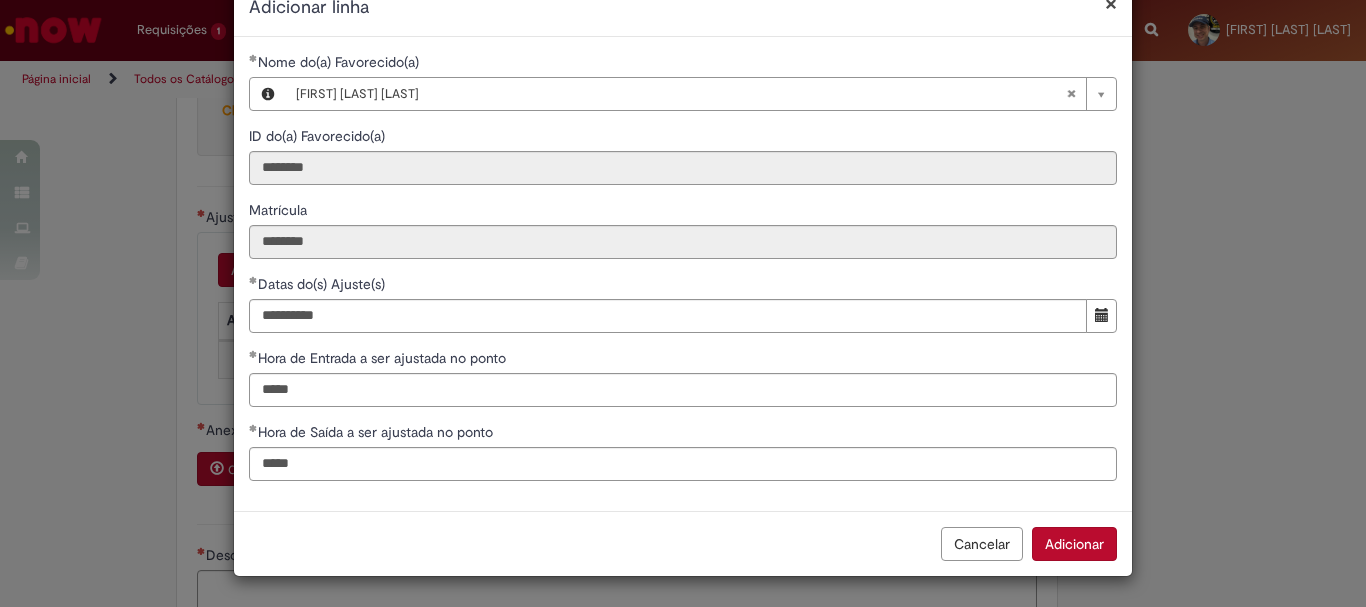 click on "Adicionar" at bounding box center [1074, 544] 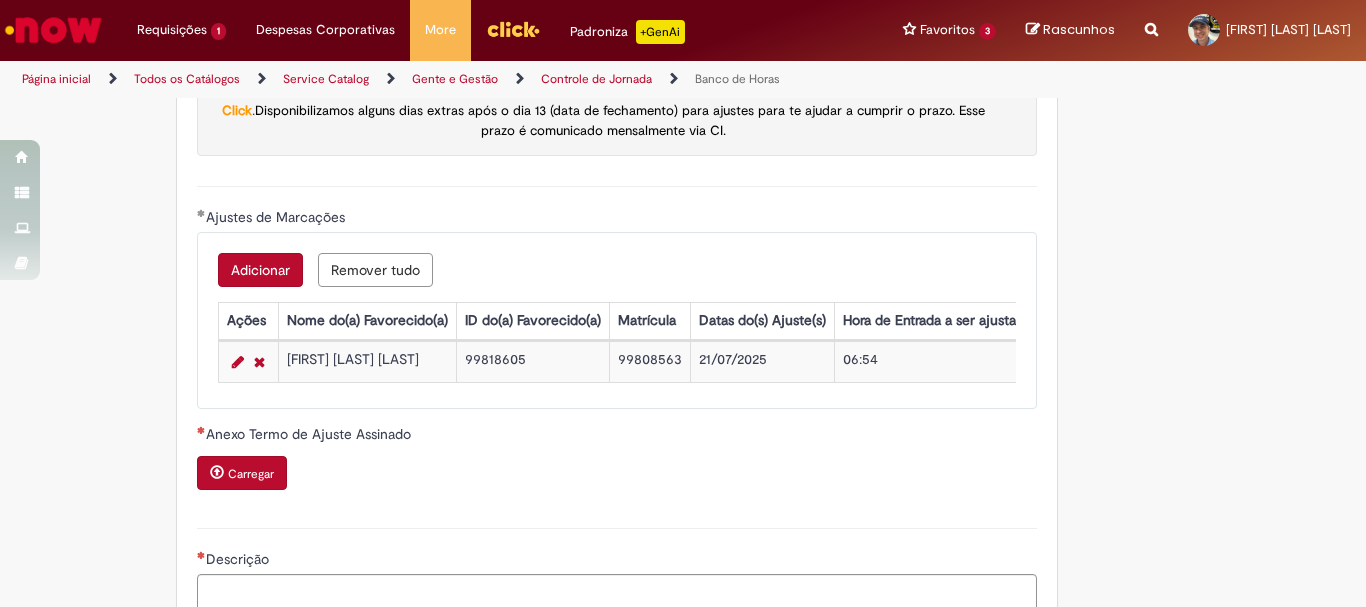 scroll, scrollTop: 0, scrollLeft: 338, axis: horizontal 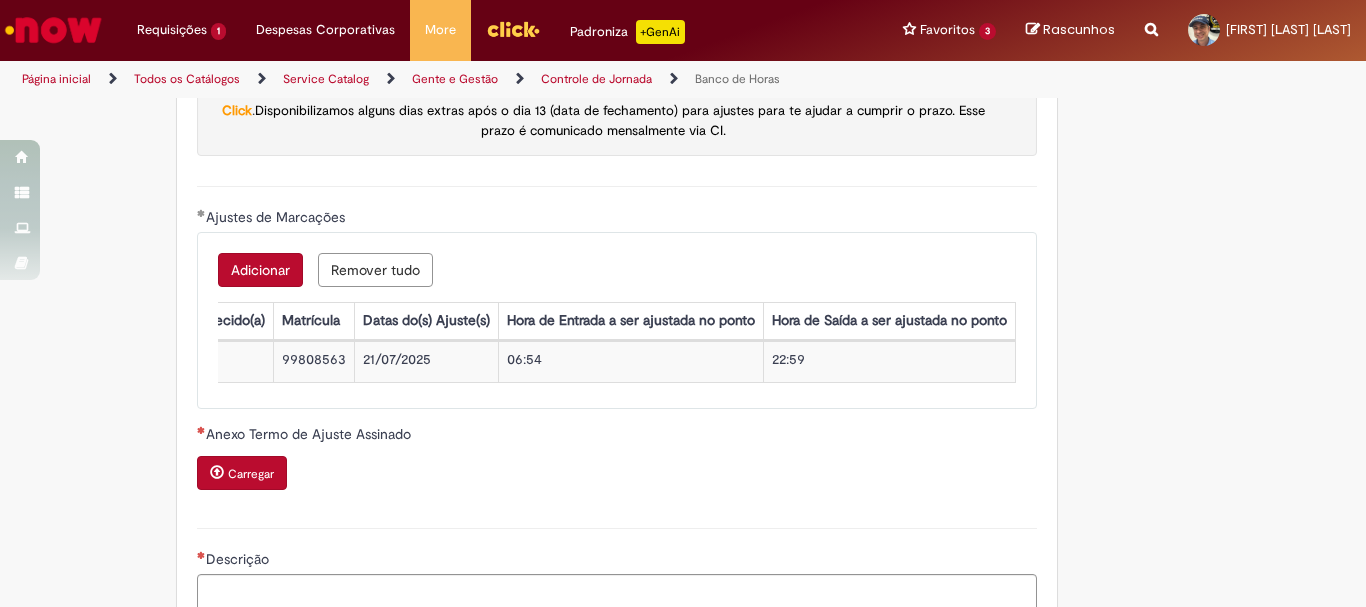click on "Carregar" at bounding box center [251, 474] 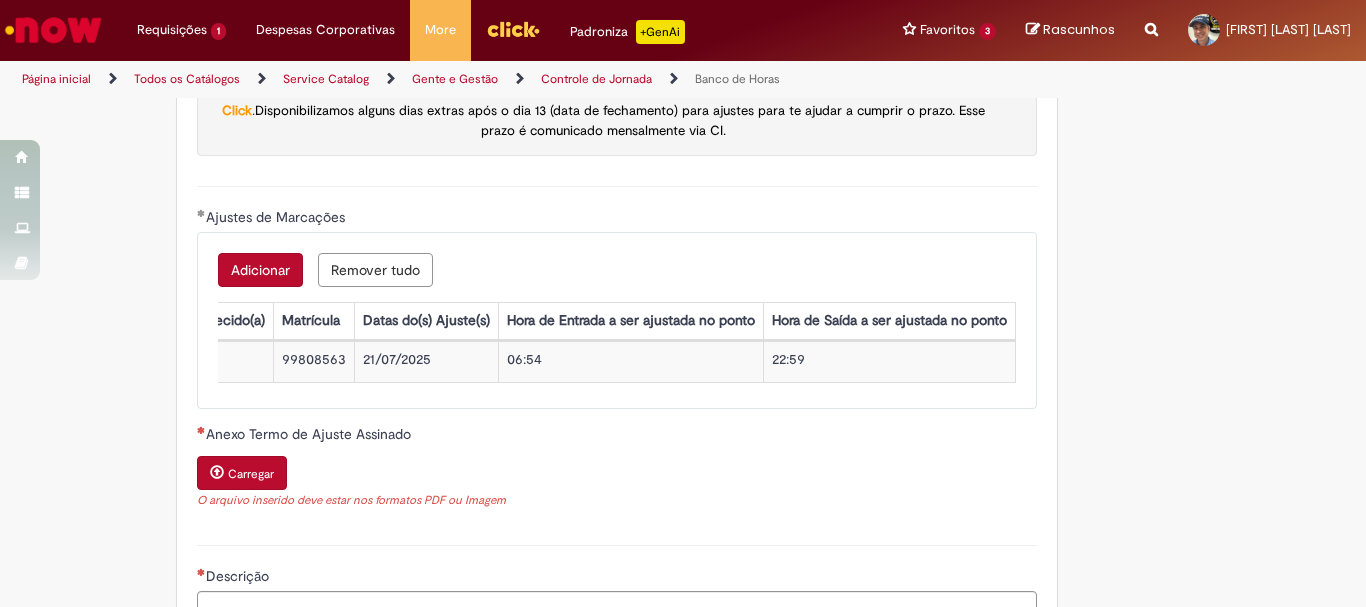 scroll, scrollTop: 1600, scrollLeft: 0, axis: vertical 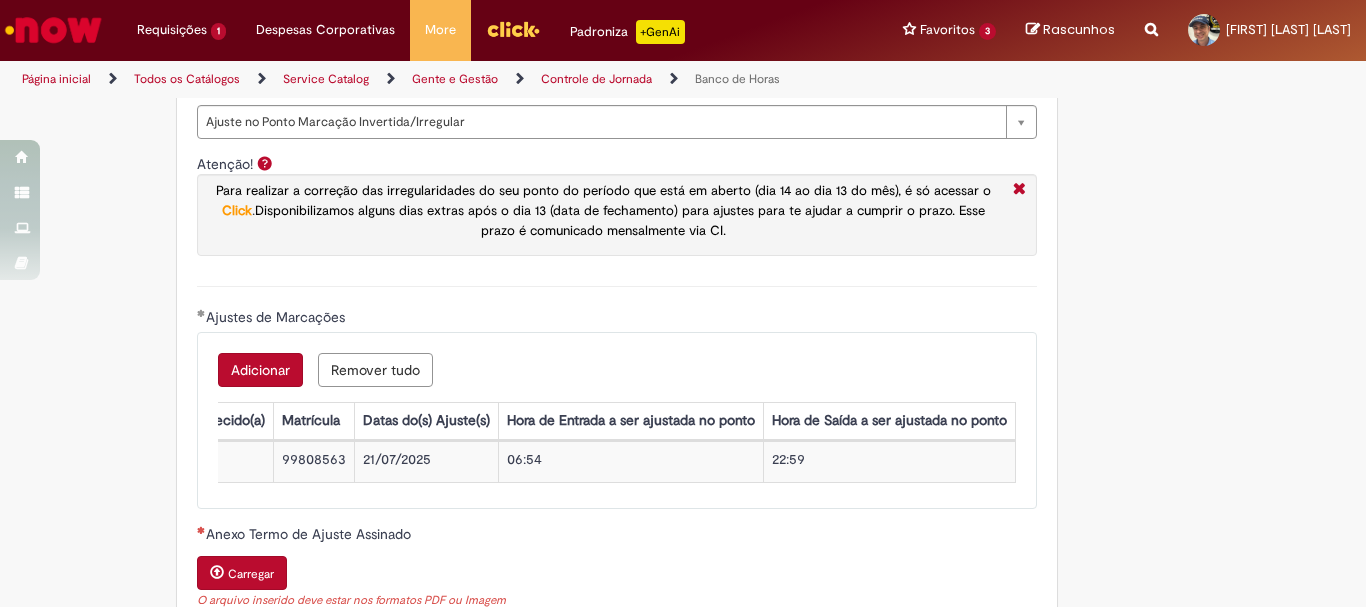 click on "Carregar" at bounding box center (251, 574) 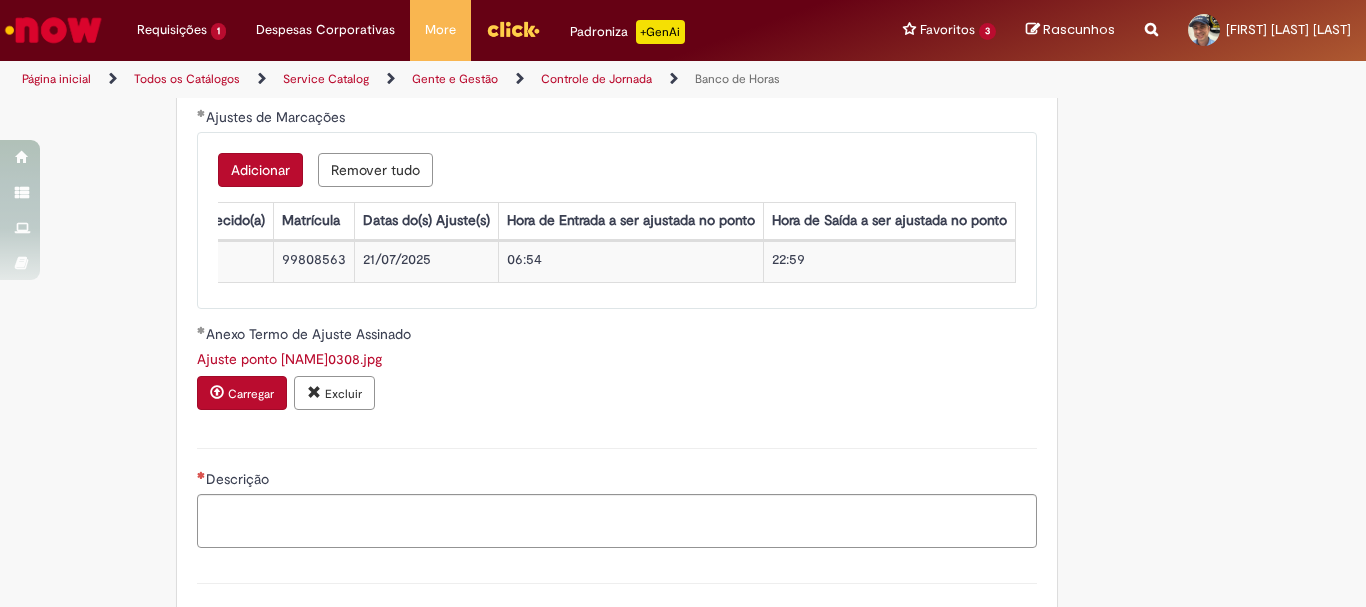scroll, scrollTop: 1900, scrollLeft: 0, axis: vertical 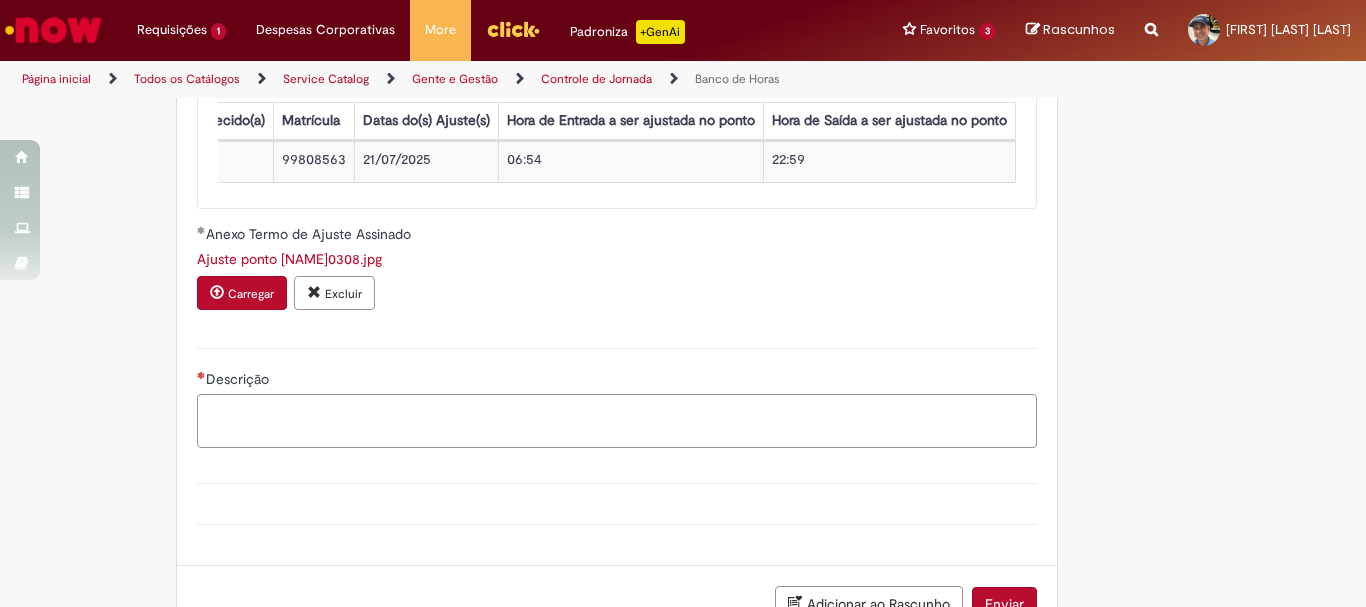 click on "Descrição" at bounding box center [617, 421] 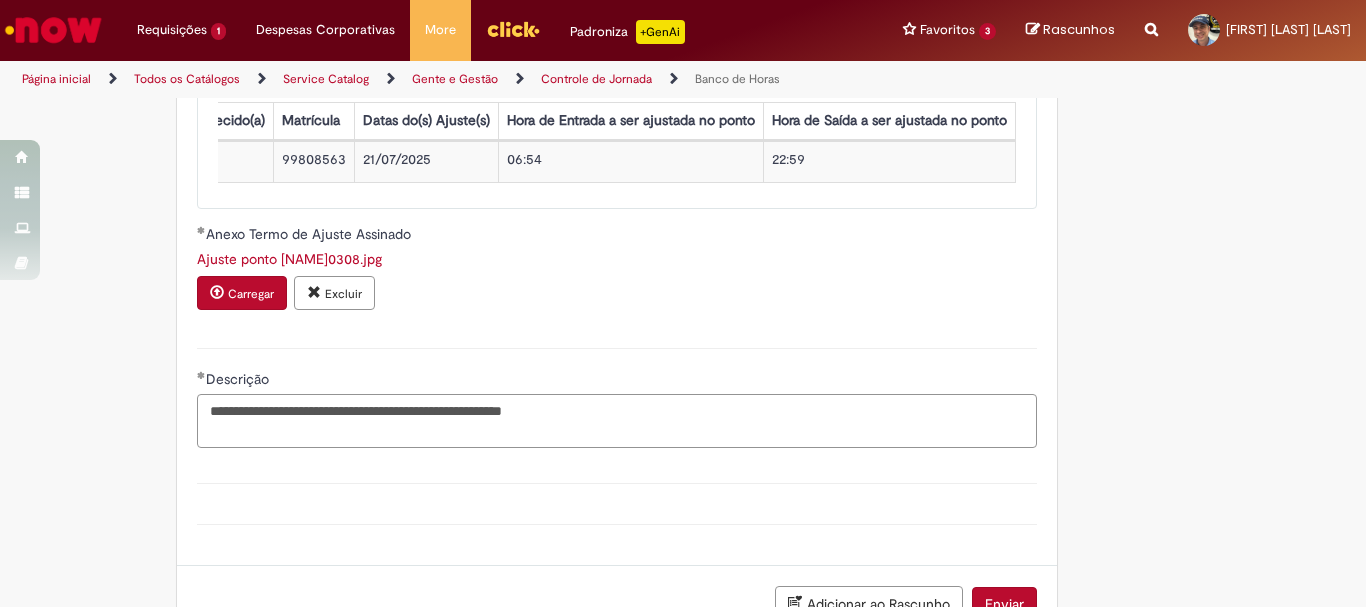 click on "**********" at bounding box center [617, 421] 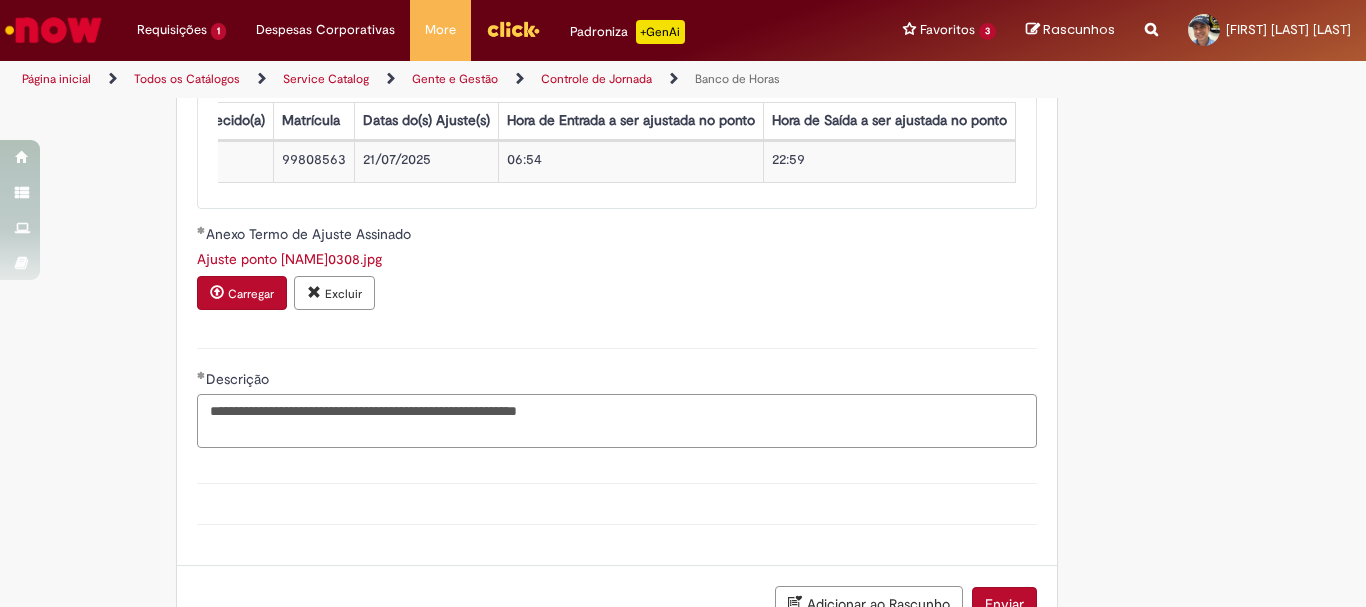 scroll, scrollTop: 2060, scrollLeft: 0, axis: vertical 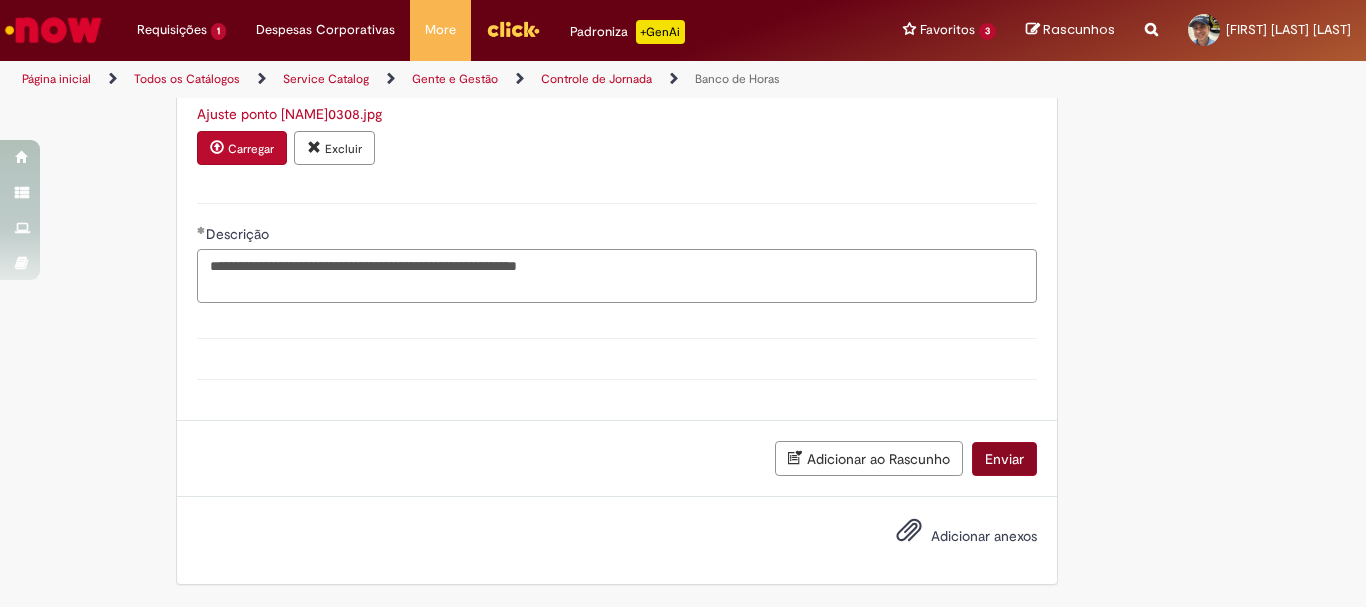 type on "**********" 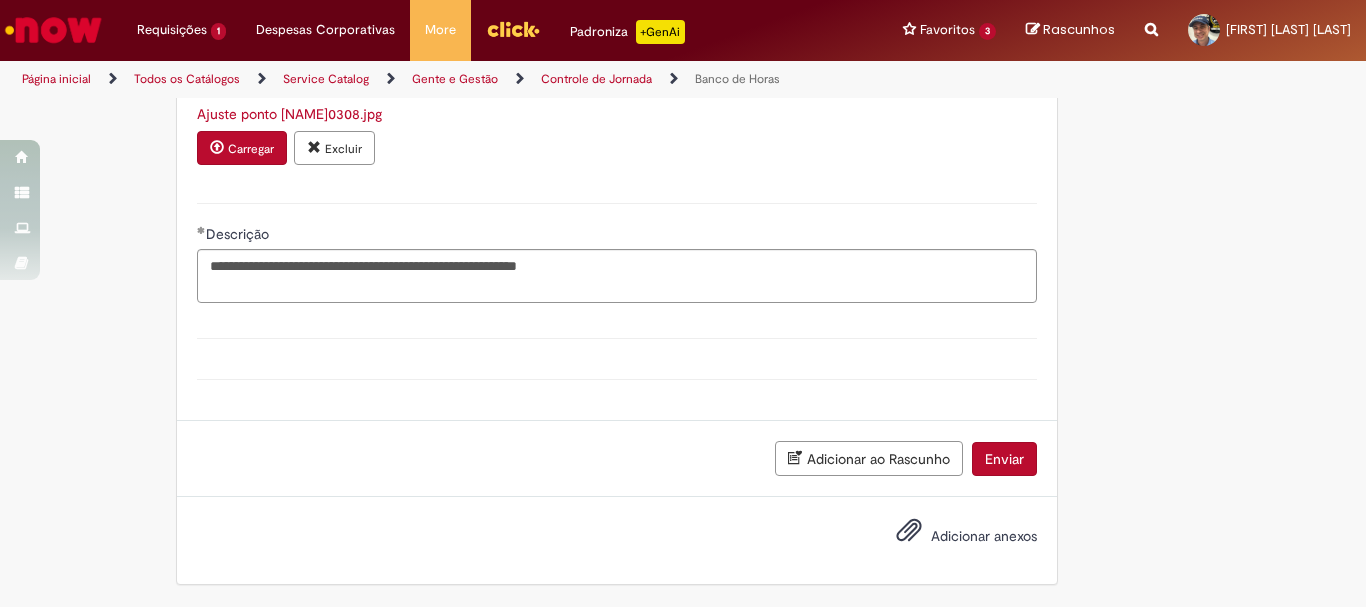 click on "Enviar" at bounding box center [1004, 459] 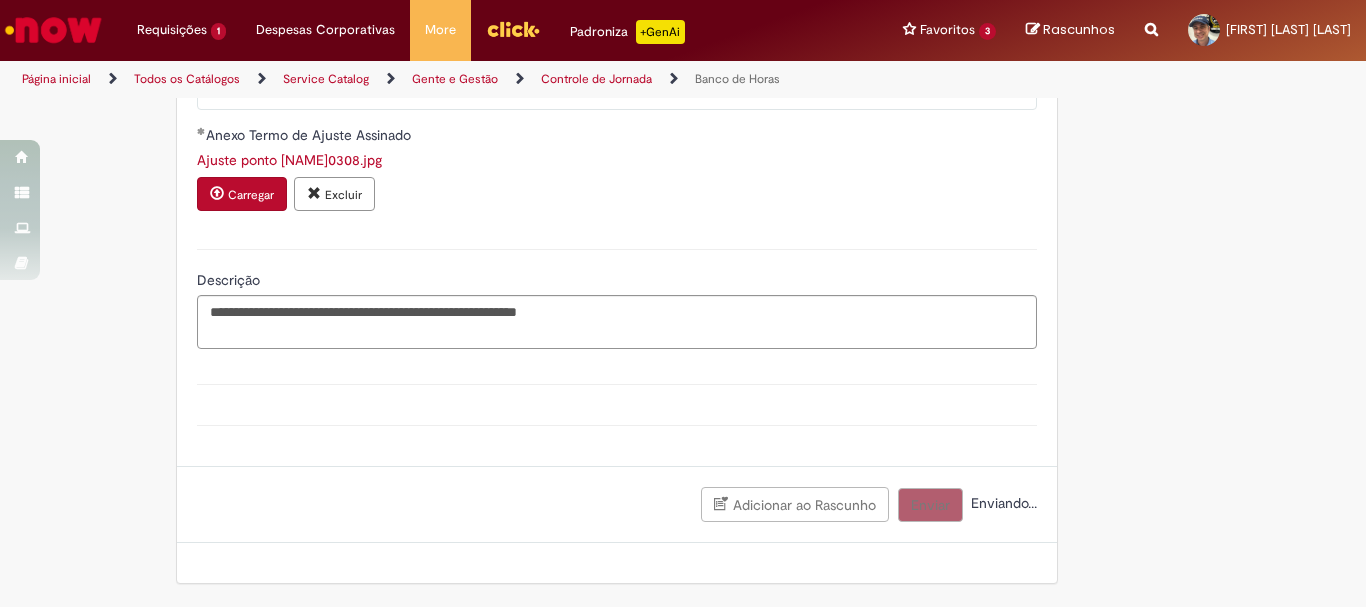 scroll, scrollTop: 2014, scrollLeft: 0, axis: vertical 